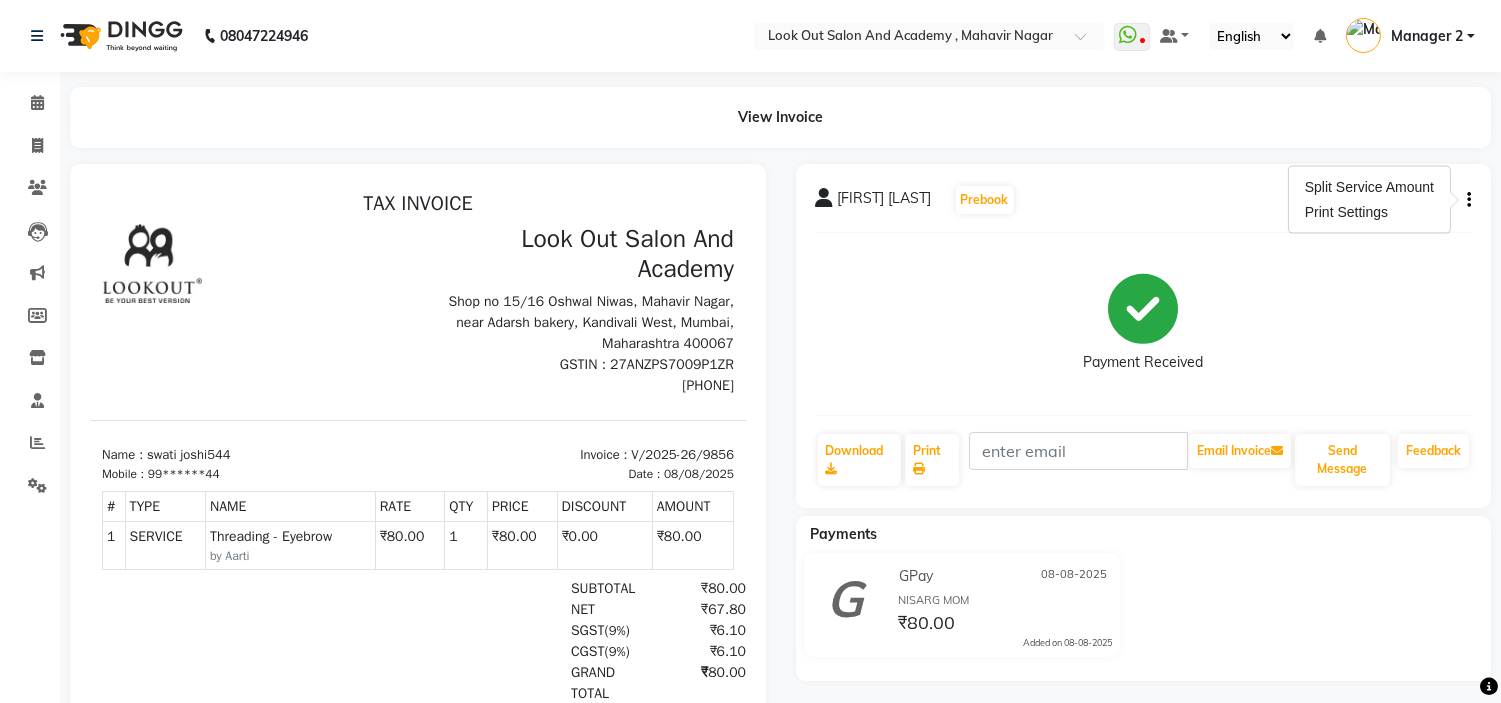 scroll, scrollTop: 0, scrollLeft: 0, axis: both 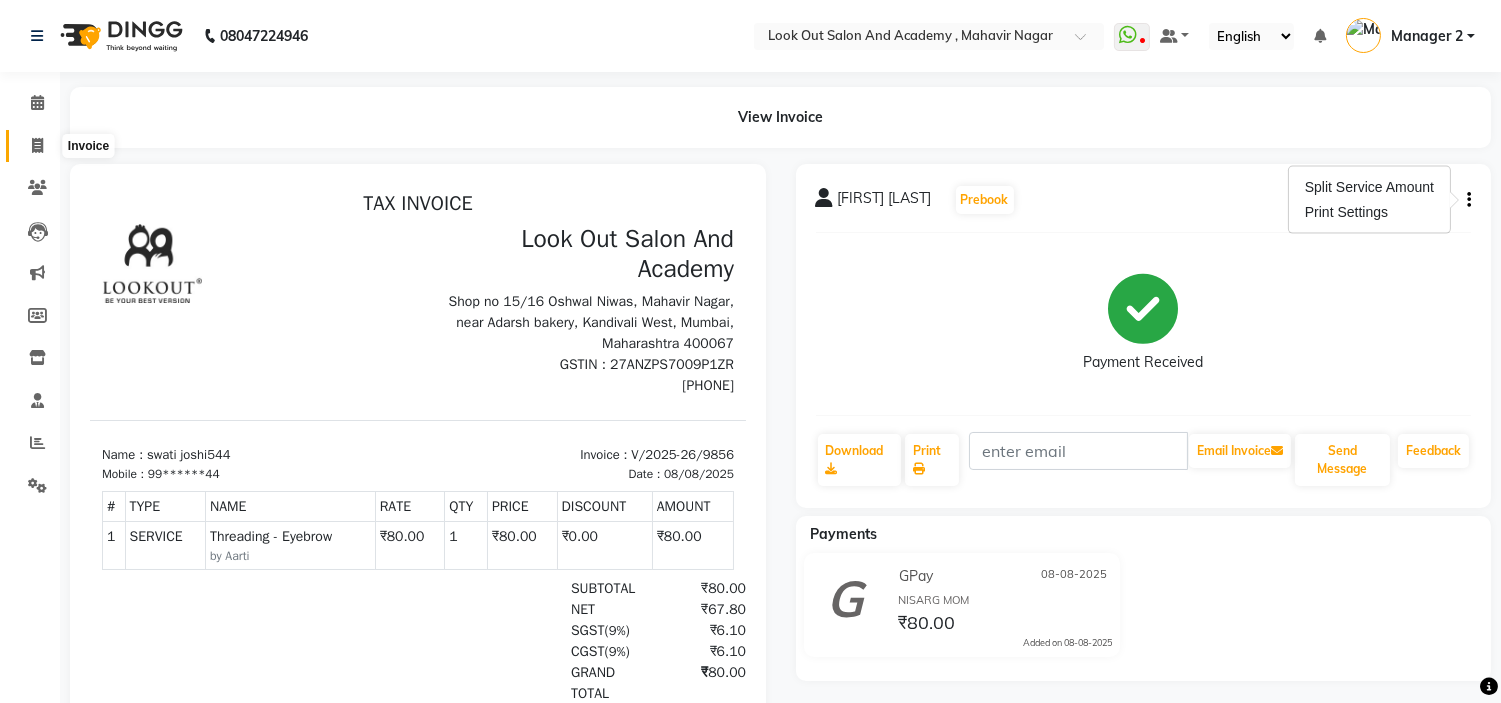 click 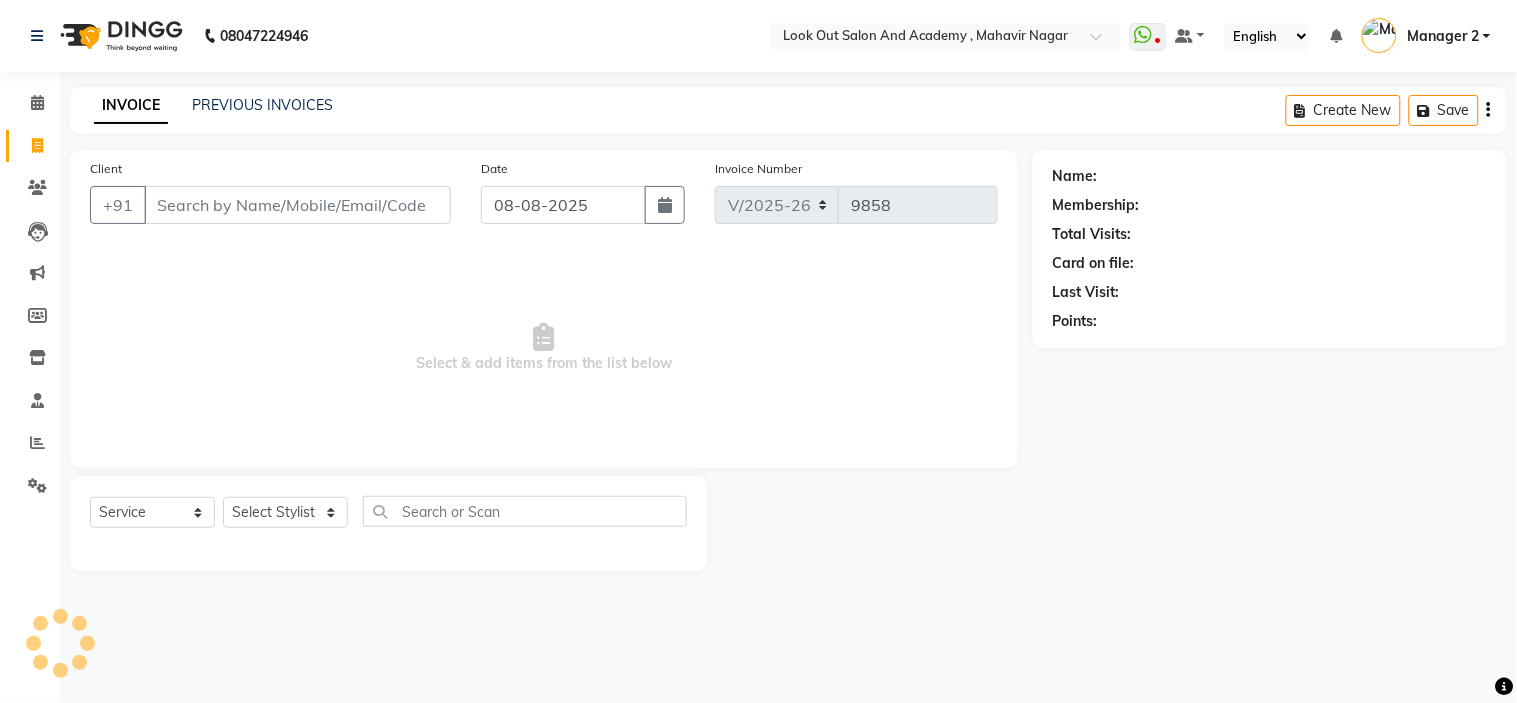 click on "Client" at bounding box center (297, 205) 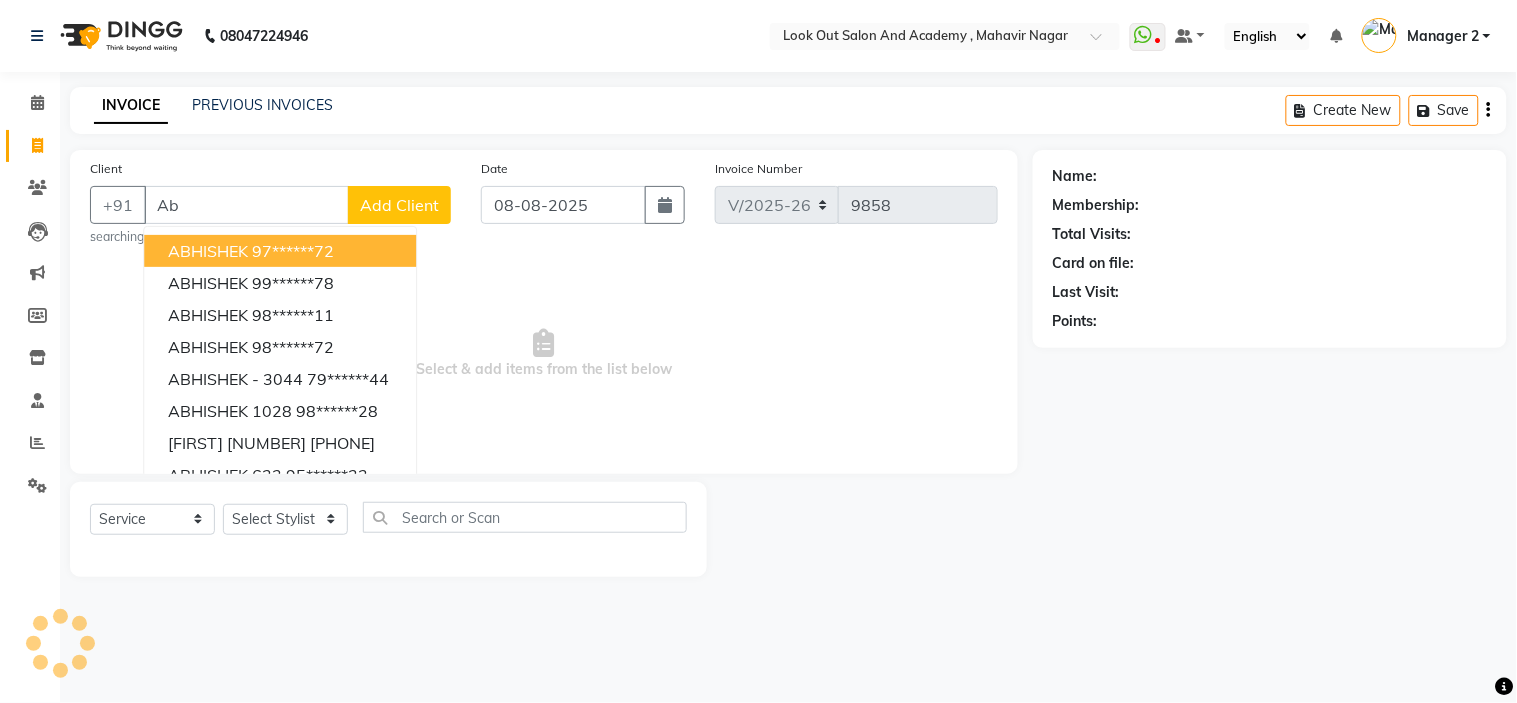 type on "A" 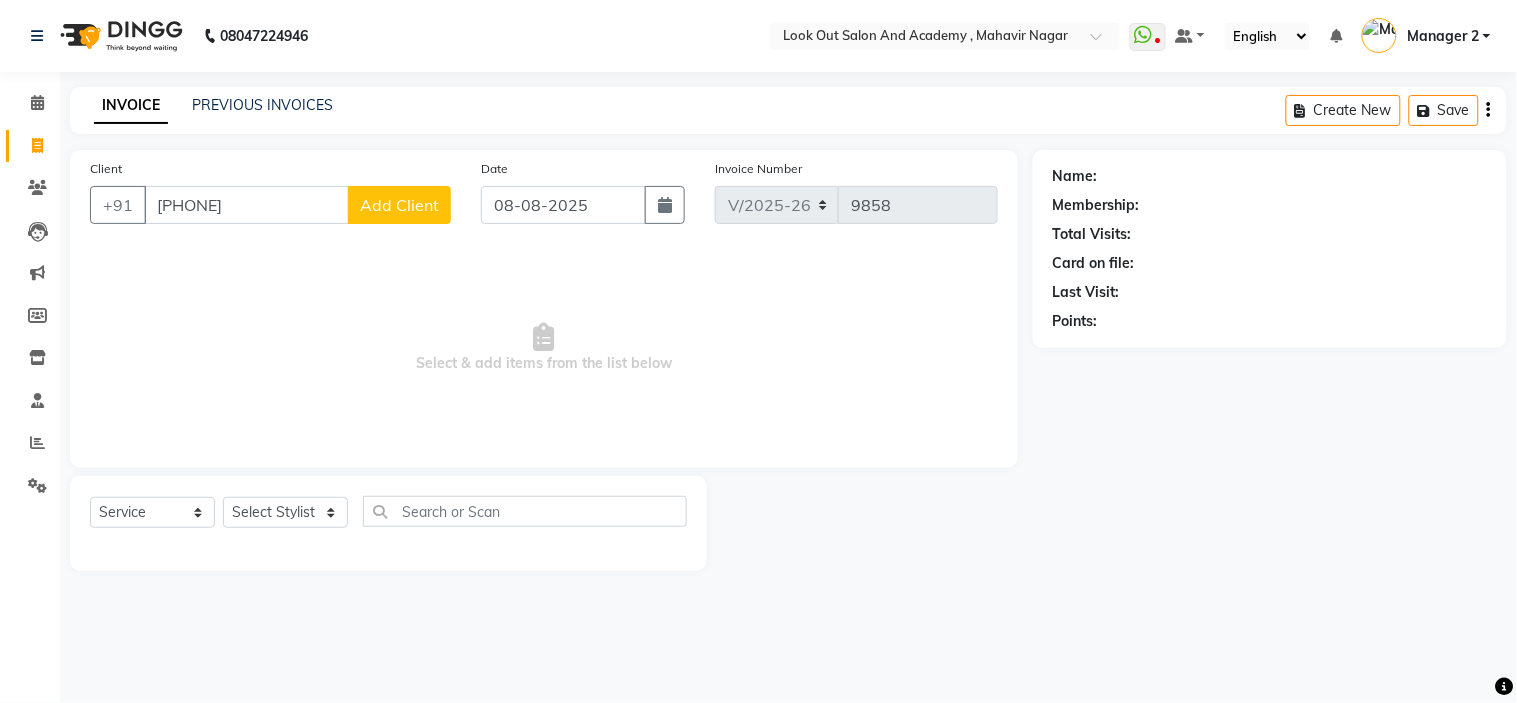 click on "[PHONE]" at bounding box center [246, 205] 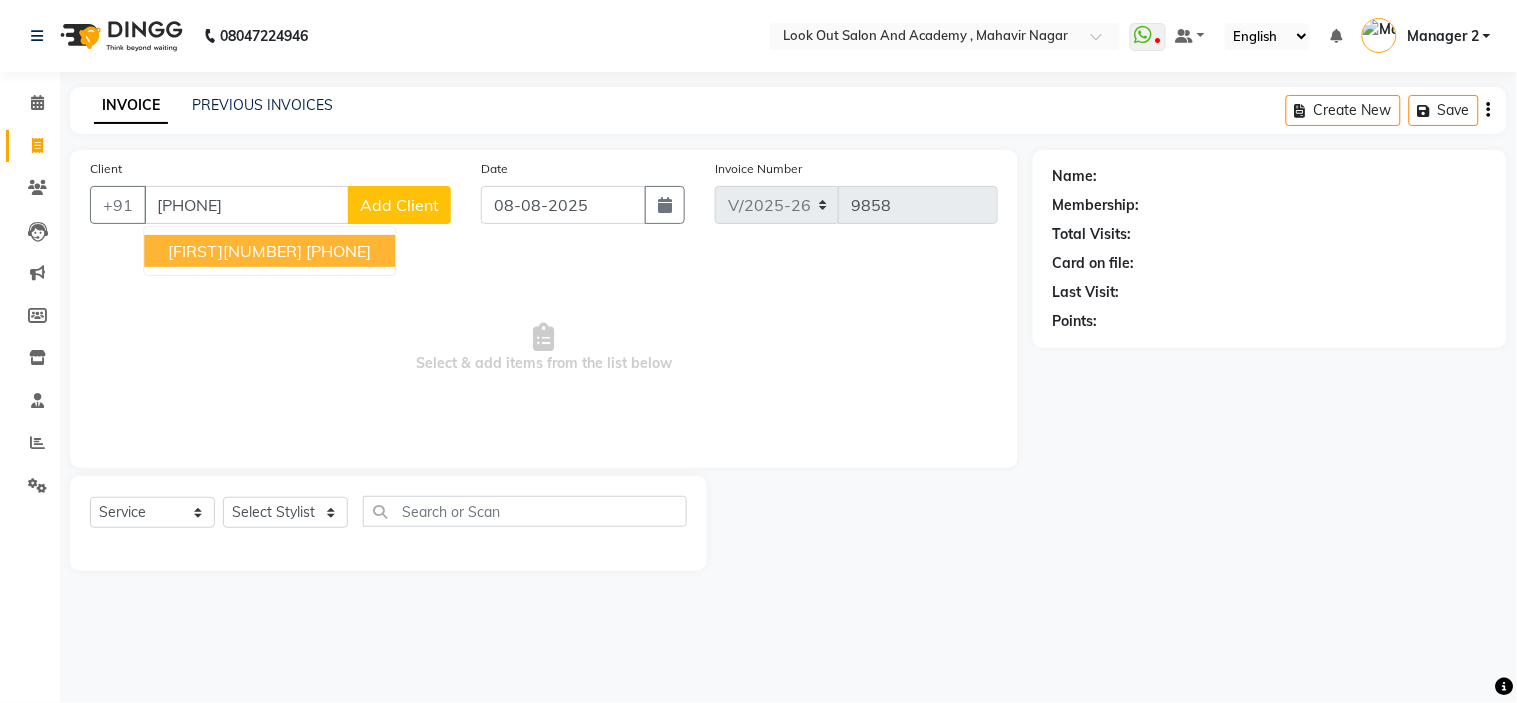 click on "[FIRST][NUMBER]" at bounding box center (235, 251) 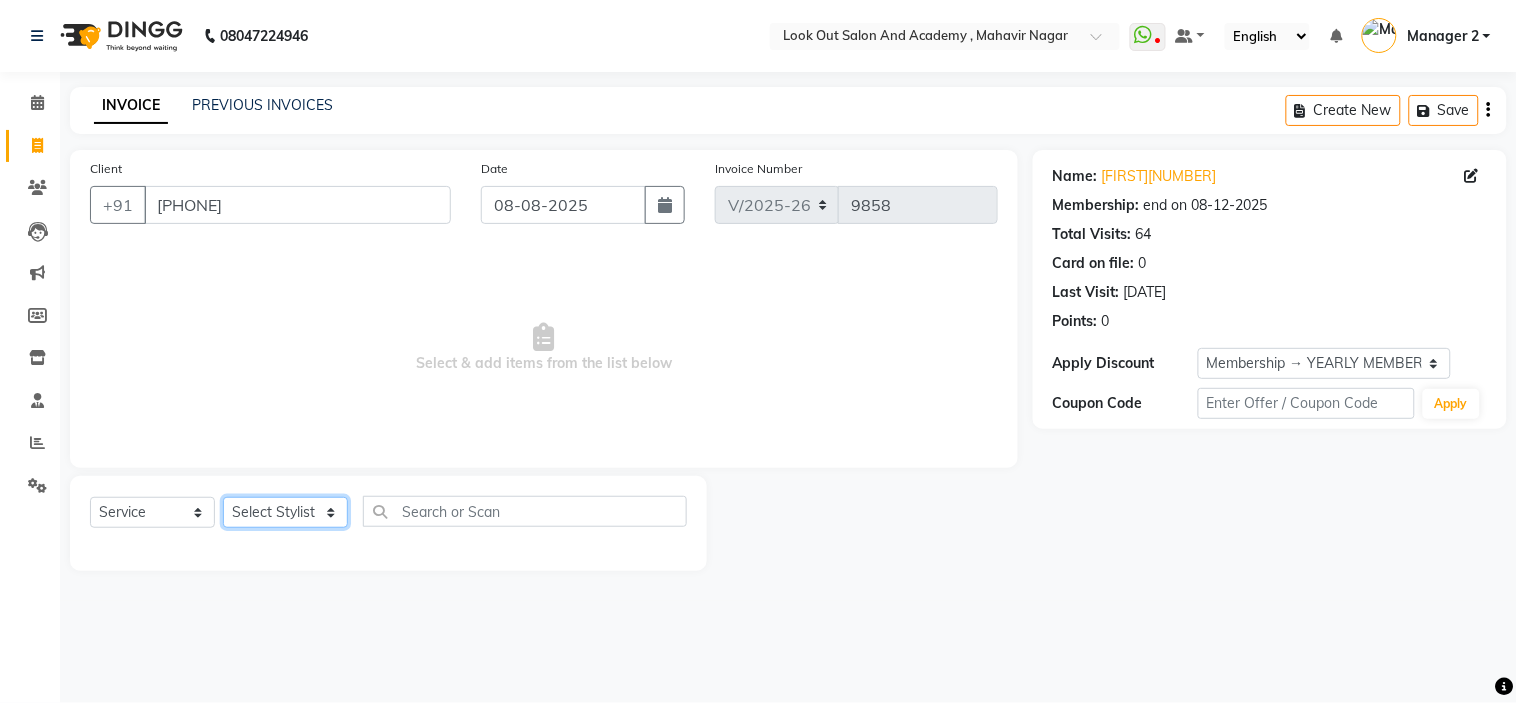 click on "Select Stylist Aarti Aatish ACHAM Aftab  Afzal AKSHADA ITWARI Akthar Hussain  Ayan  Dhaval Solanki DISHA H KAMDAR Guddi Huzaifa Indrajeet Irfan KAJAL karishma kapur Mahesh Manager 1 Manager 2 Manisha  Manoj Mayuri Mohini  Monu NABIL Nikita  Nisarg Pawan  Poonam PRABHA SAHAI PRAKASH JADHAV RADHIKA SOLANKI Rajan Rajesh Ravi Rishika RRAHUL SADIK Sahil Salmani Sameer Seema SHIVAM Siddhi Siraj  SUJIT Suresh TEJAL TOHSIF UMAR Vighnesh Jagkar" 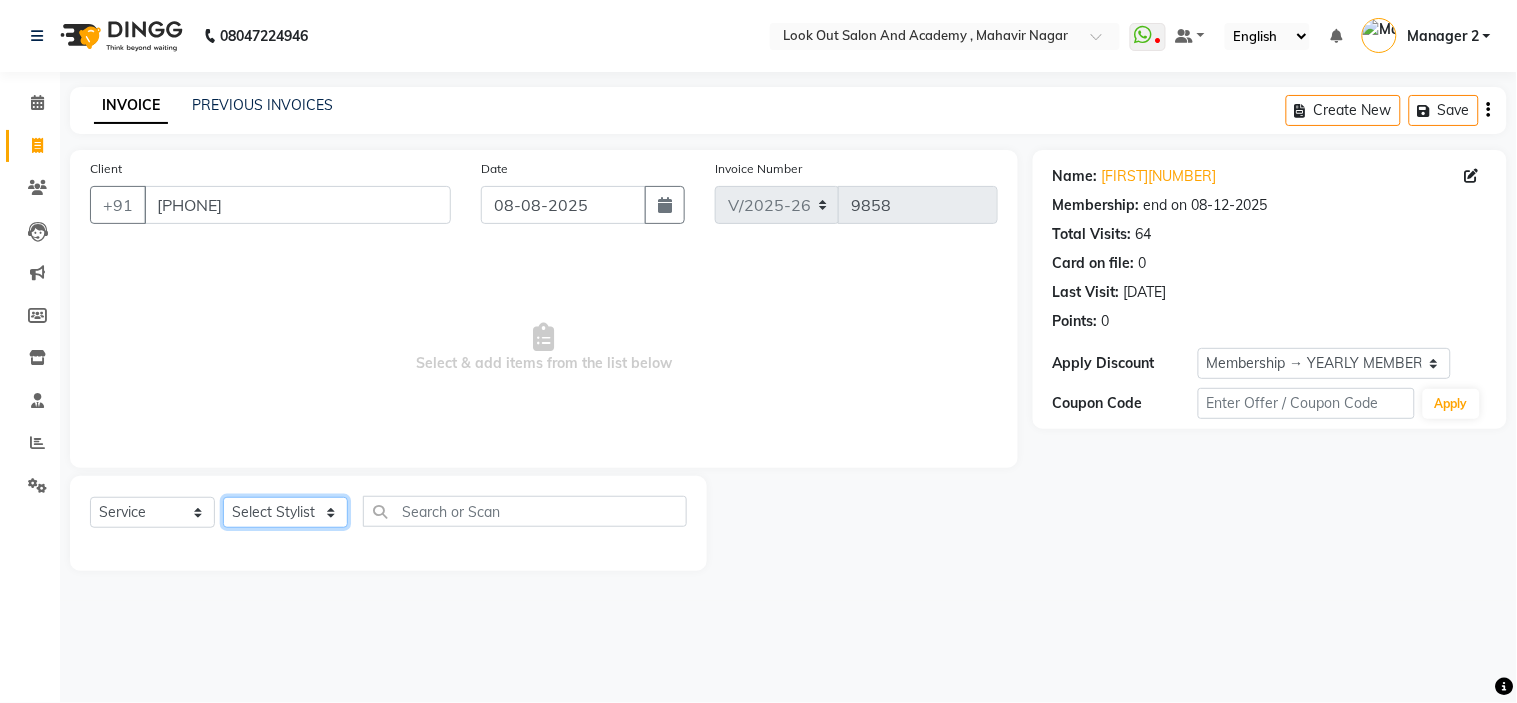 select on "[ACCOUNT_NUMBER]" 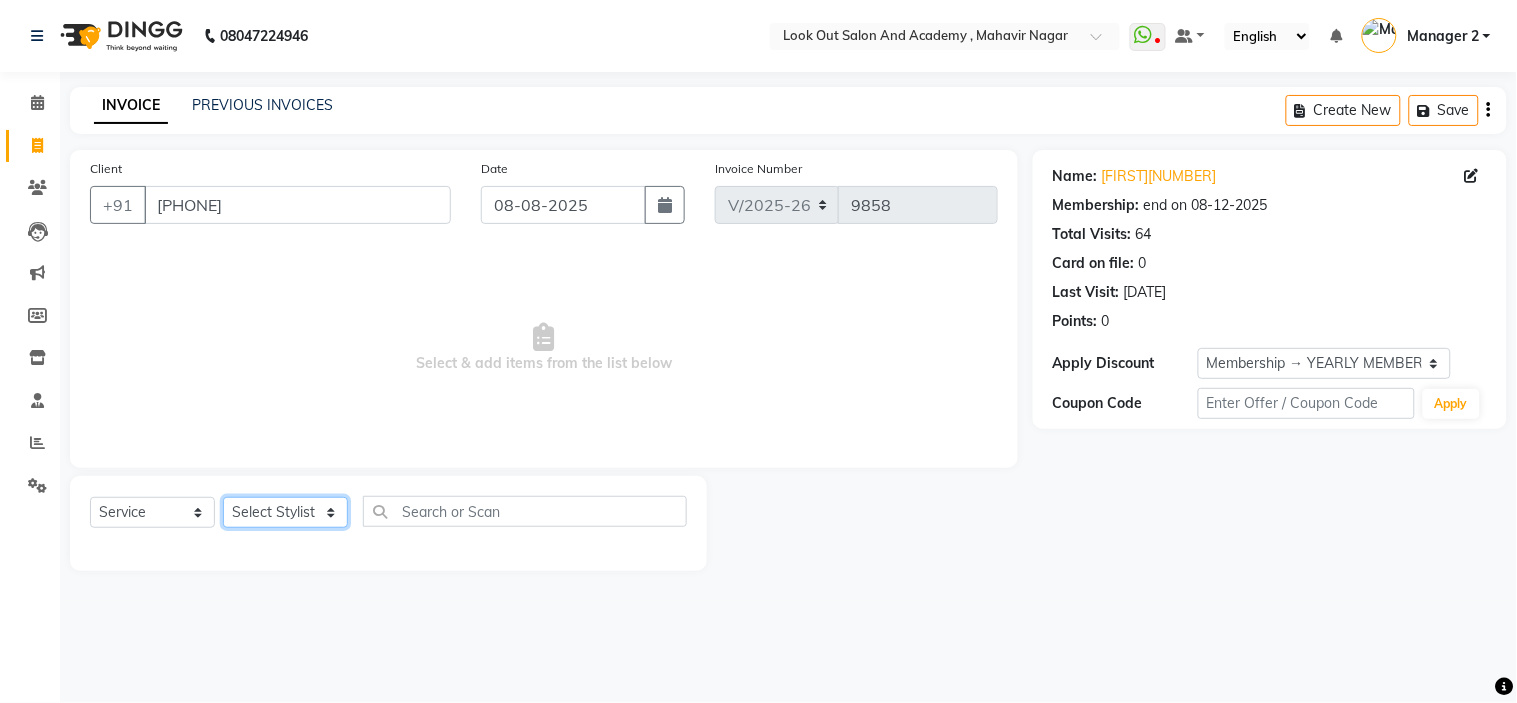 click on "Select Stylist Aarti Aatish ACHAM Aftab  Afzal AKSHADA ITWARI Akthar Hussain  Ayan  Dhaval Solanki DISHA H KAMDAR Guddi Huzaifa Indrajeet Irfan KAJAL karishma kapur Mahesh Manager 1 Manager 2 Manisha  Manoj Mayuri Mohini  Monu NABIL Nikita  Nisarg Pawan  Poonam PRABHA SAHAI PRAKASH JADHAV RADHIKA SOLANKI Rajan Rajesh Ravi Rishika RRAHUL SADIK Sahil Salmani Sameer Seema SHIVAM Siddhi Siraj  SUJIT Suresh TEJAL TOHSIF UMAR Vighnesh Jagkar" 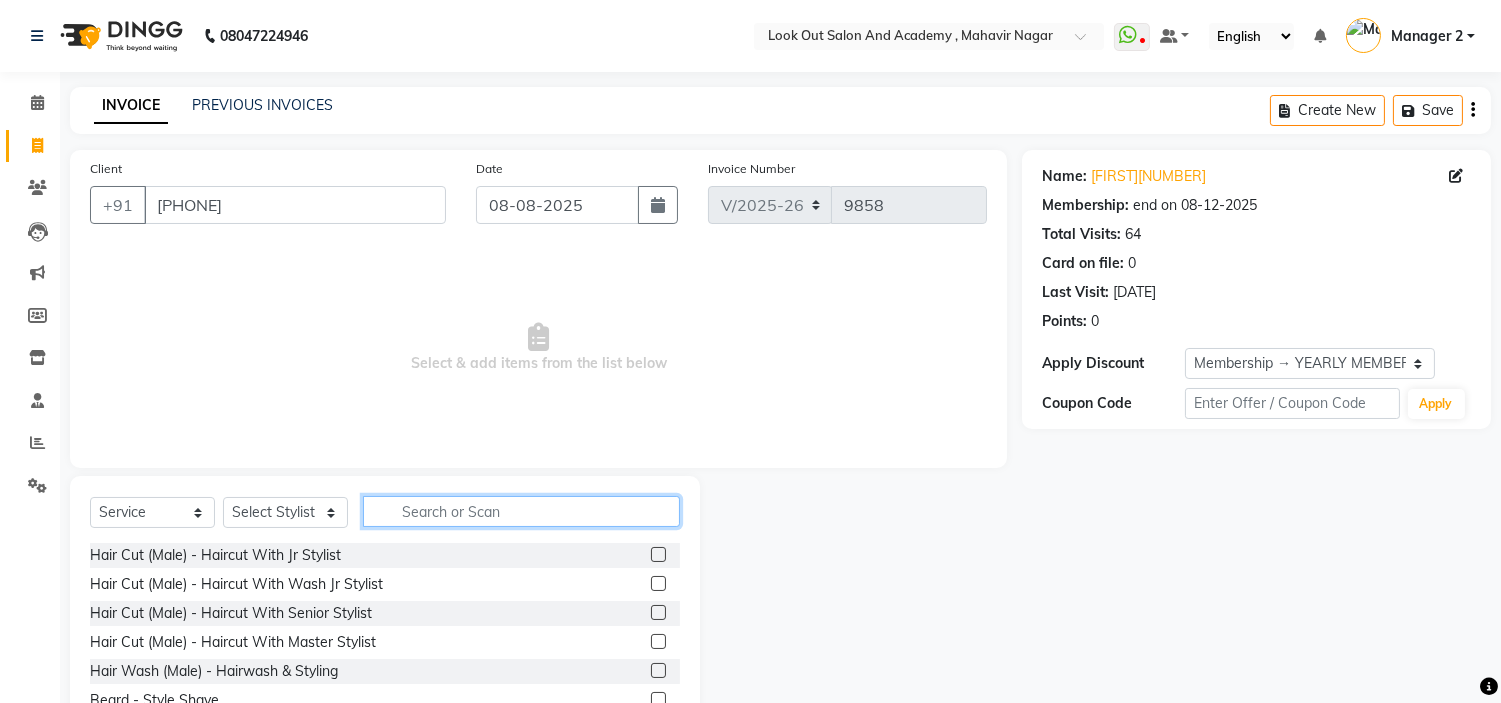 click 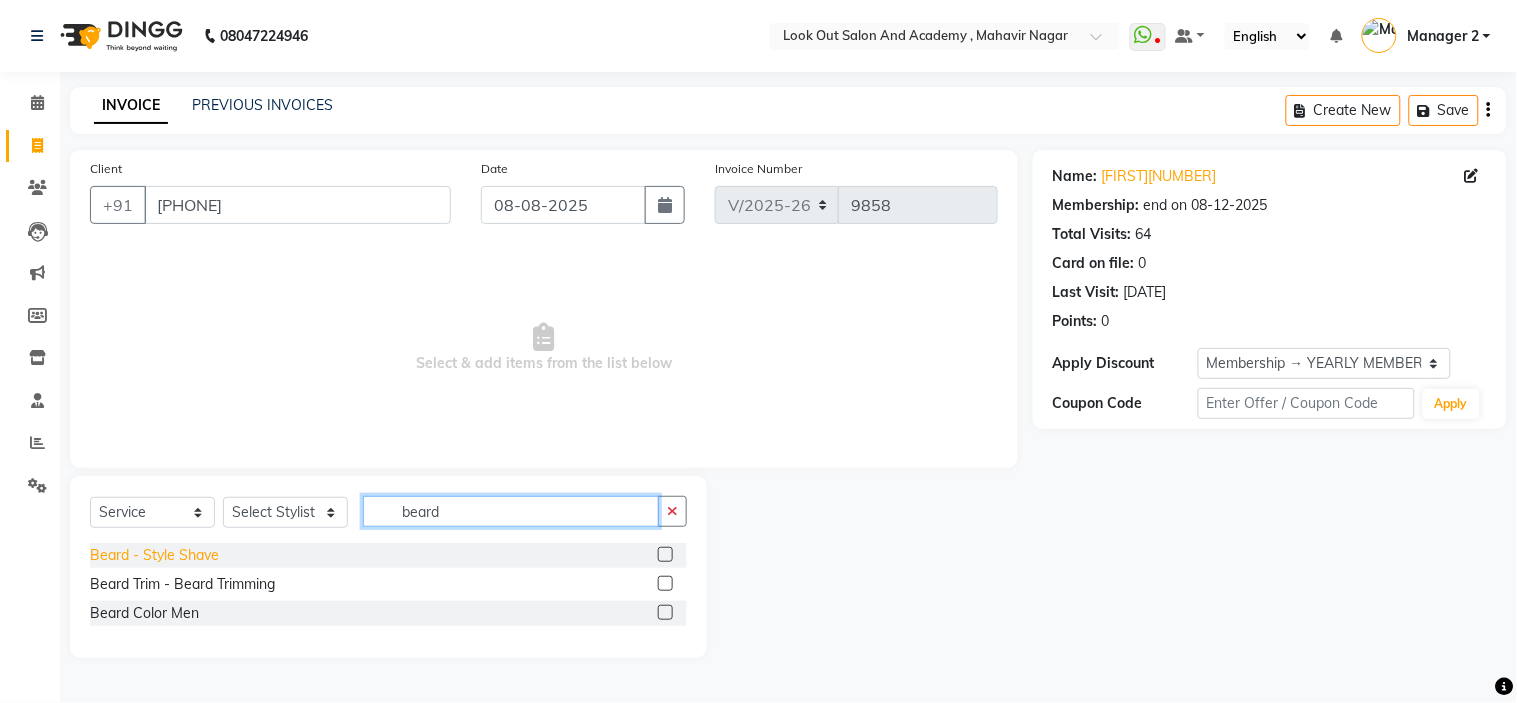type on "beard" 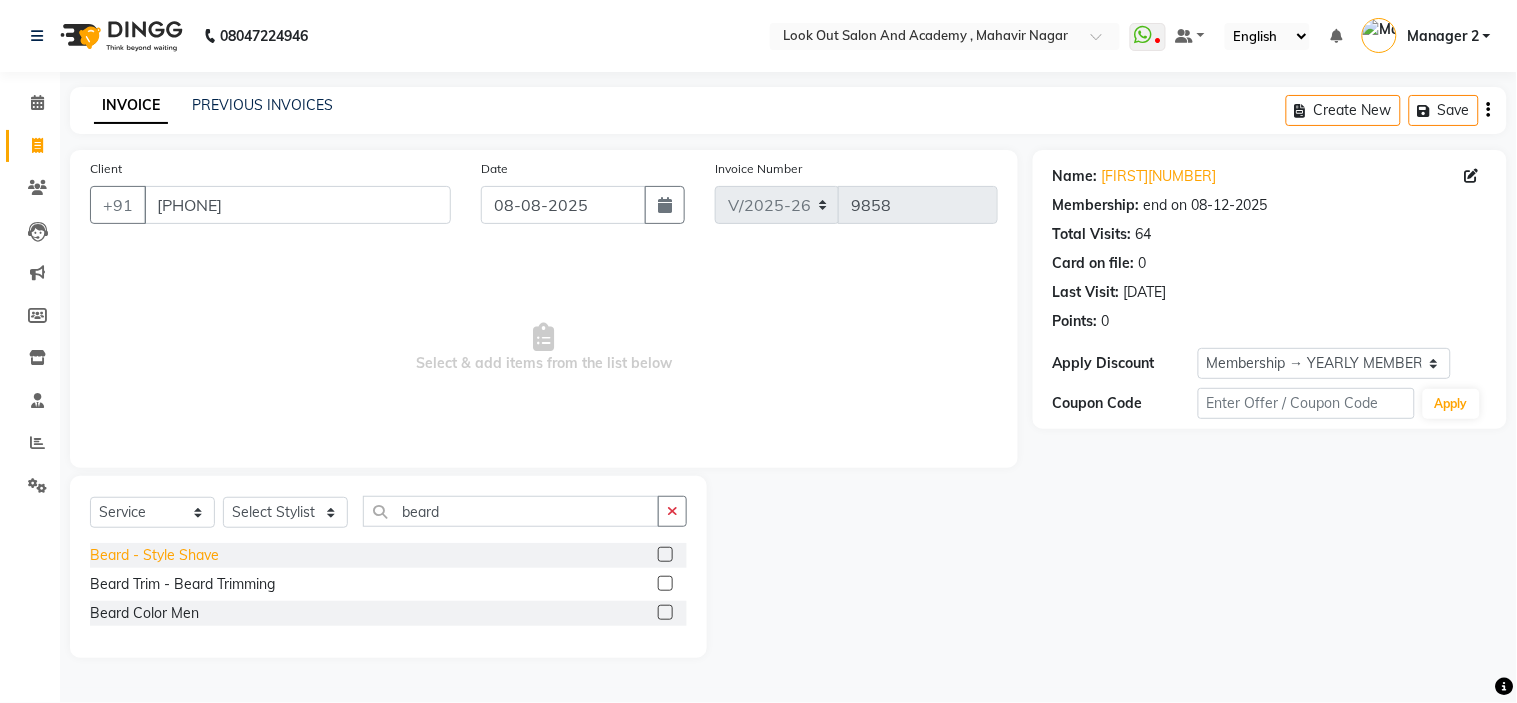 click on "Beard  - Style Shave" 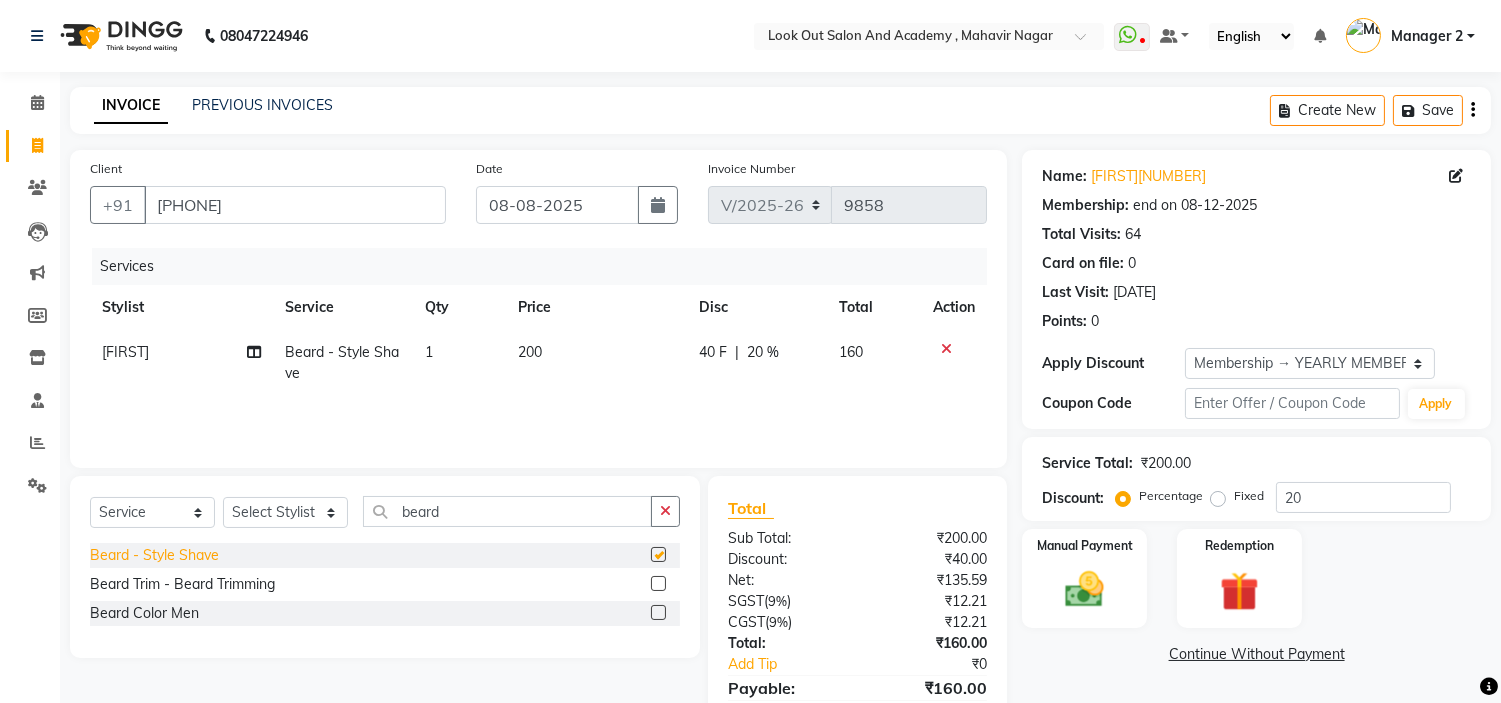 checkbox on "false" 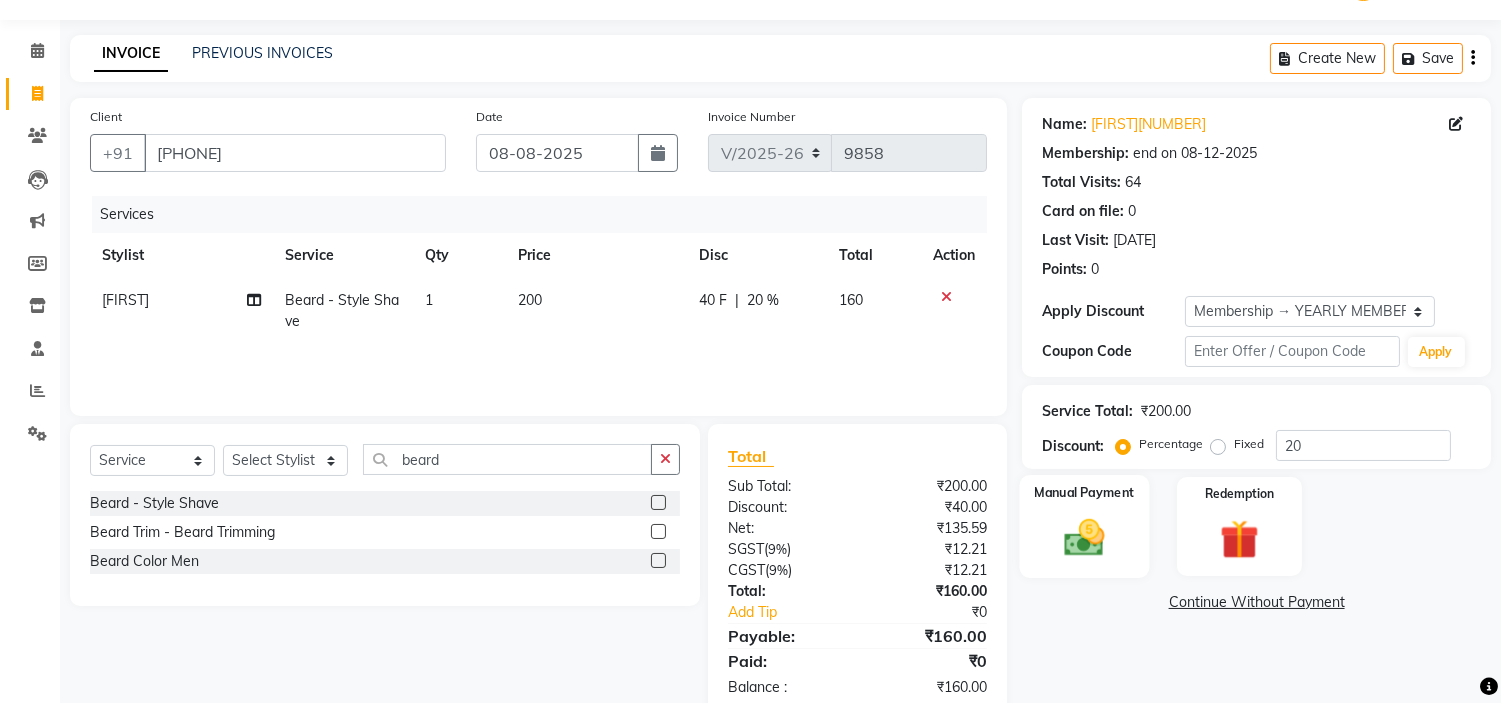 scroll, scrollTop: 96, scrollLeft: 0, axis: vertical 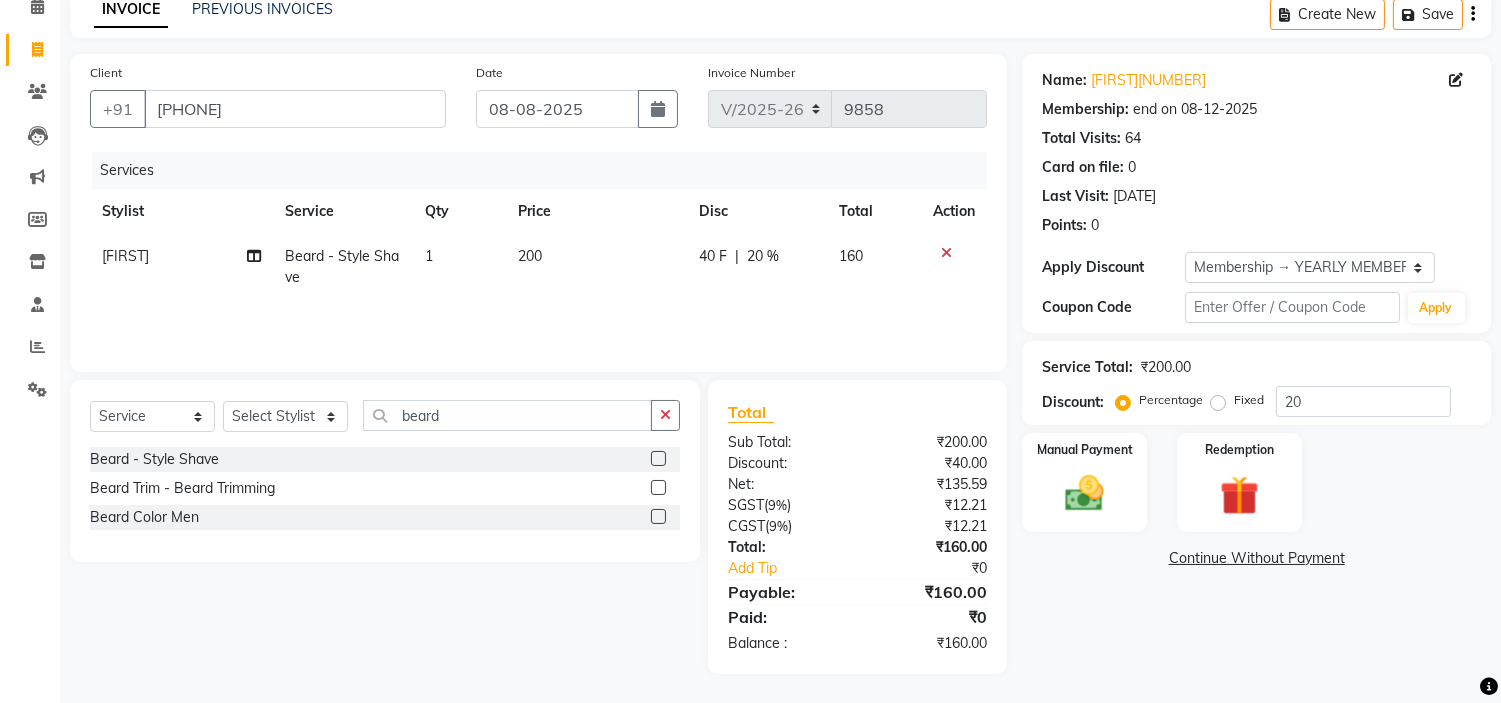 click on "Name: Abhishek82  Membership: end on 08-12-2025 Total Visits:  64 Card on file:  0 Last Visit:   02-08-2025 Points:   0  Apply Discount Select Membership → YEARLY MEMBERSHIP Coupon Code Apply Service Total:  ₹200.00  Discount:  Percentage   Fixed  20 Manual Payment Redemption  Continue Without Payment" 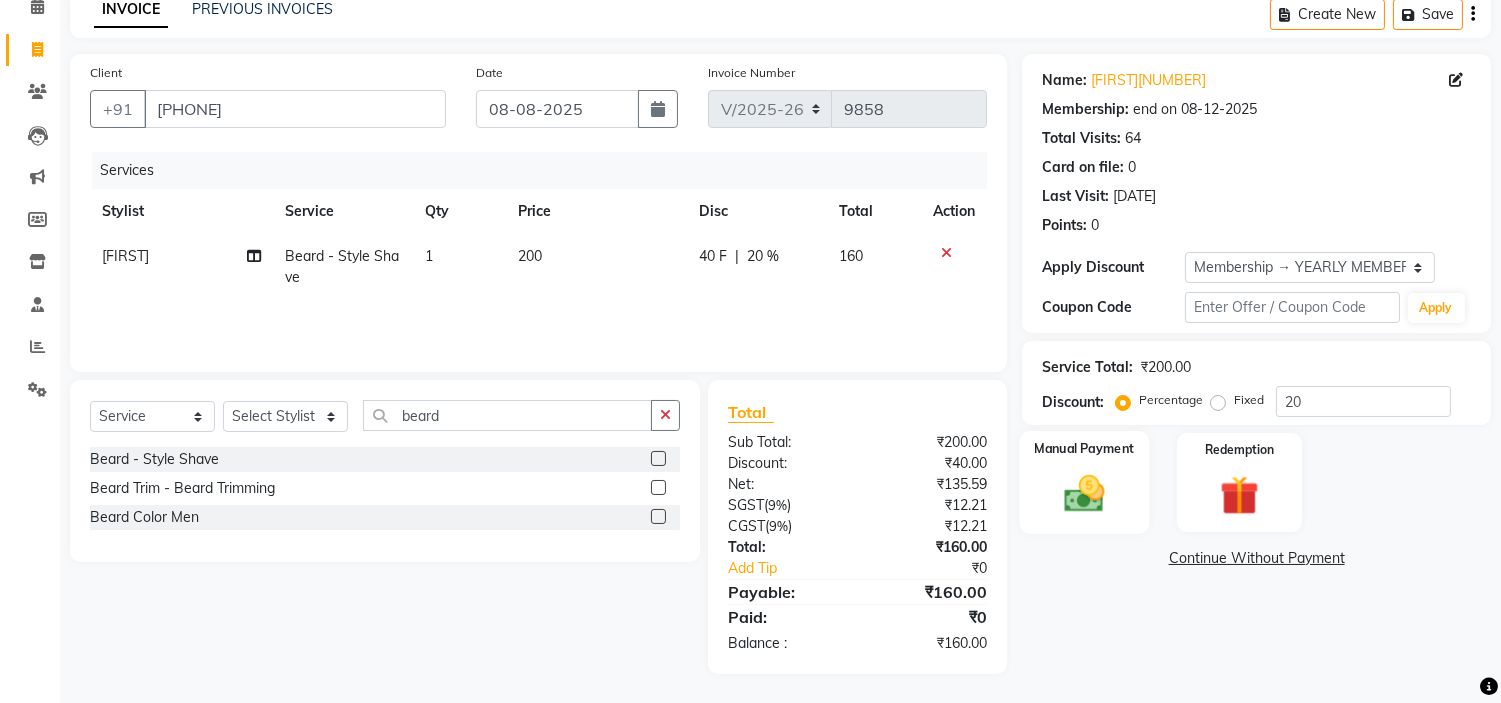 click 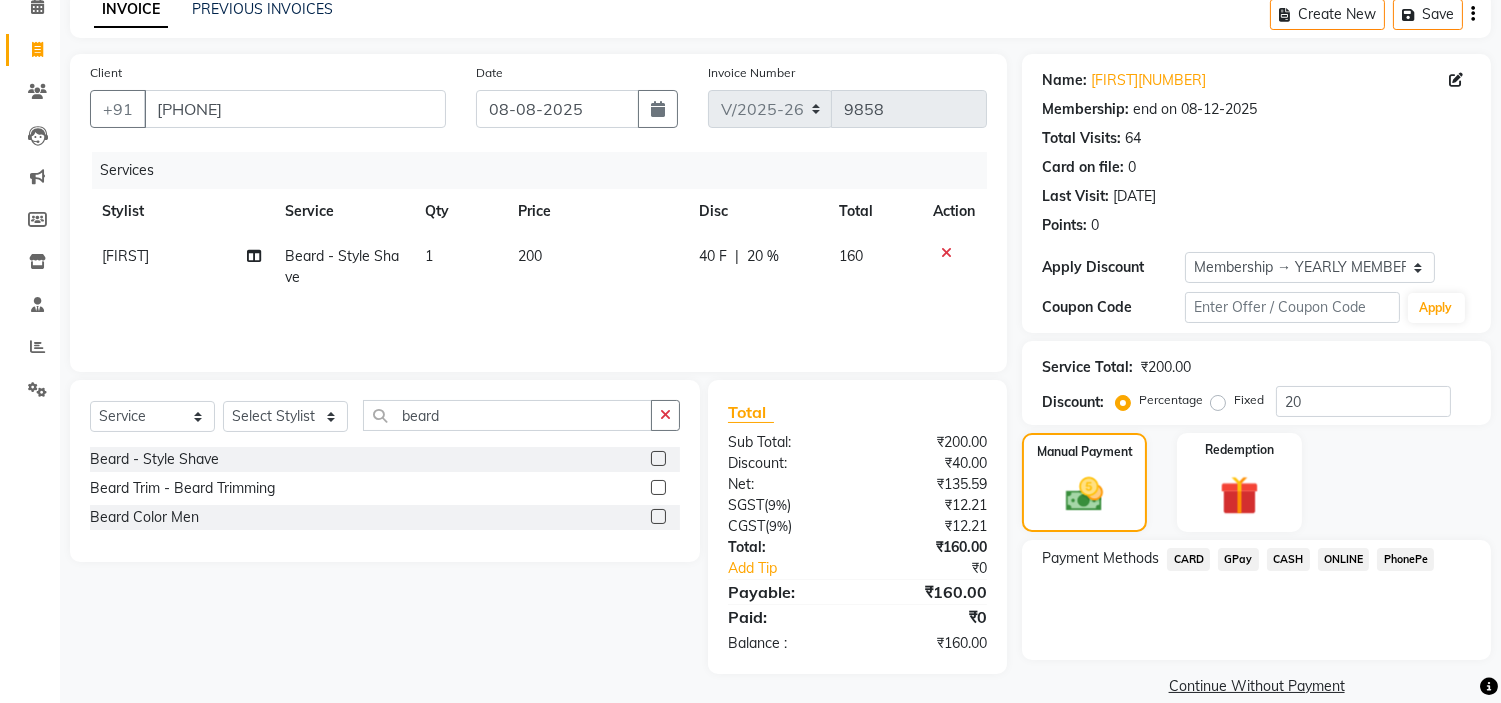 click on "GPay" 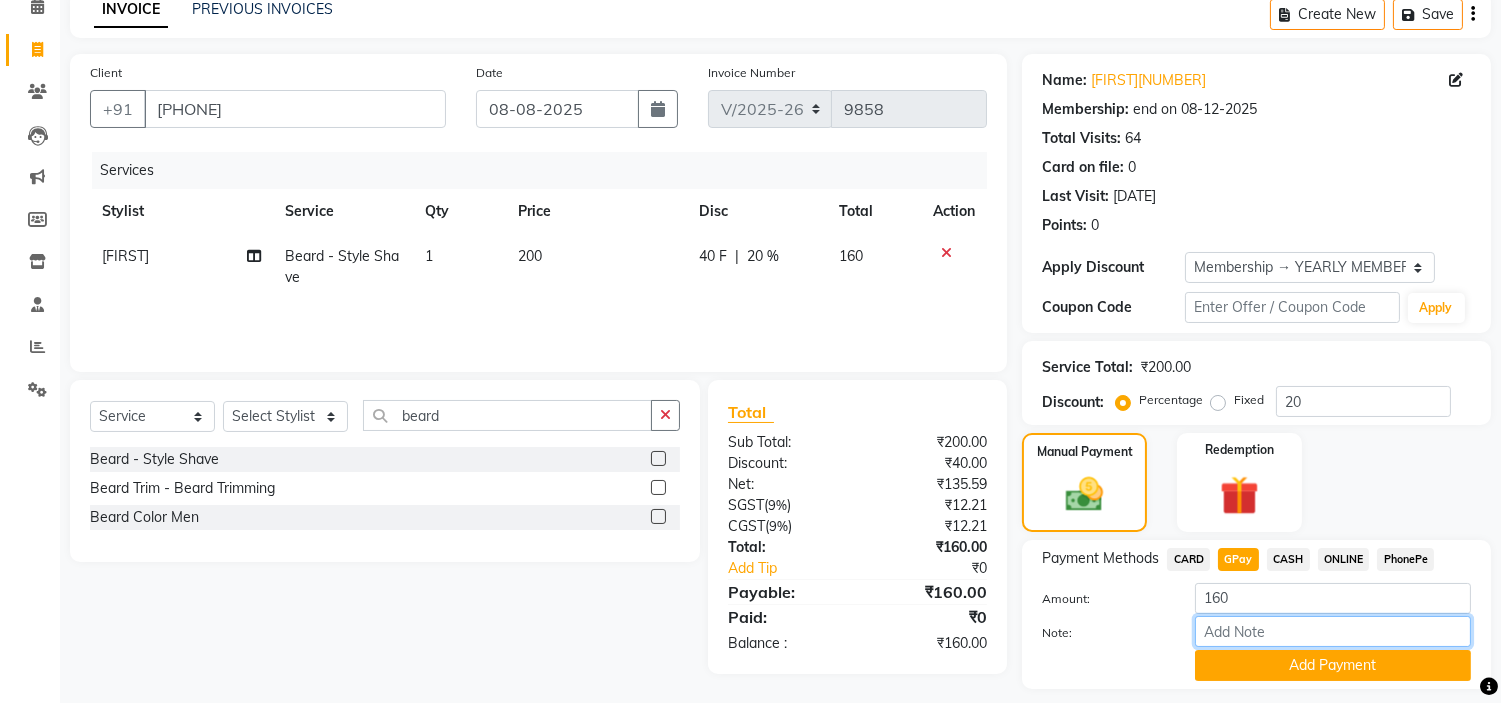 click on "Note:" at bounding box center (1333, 631) 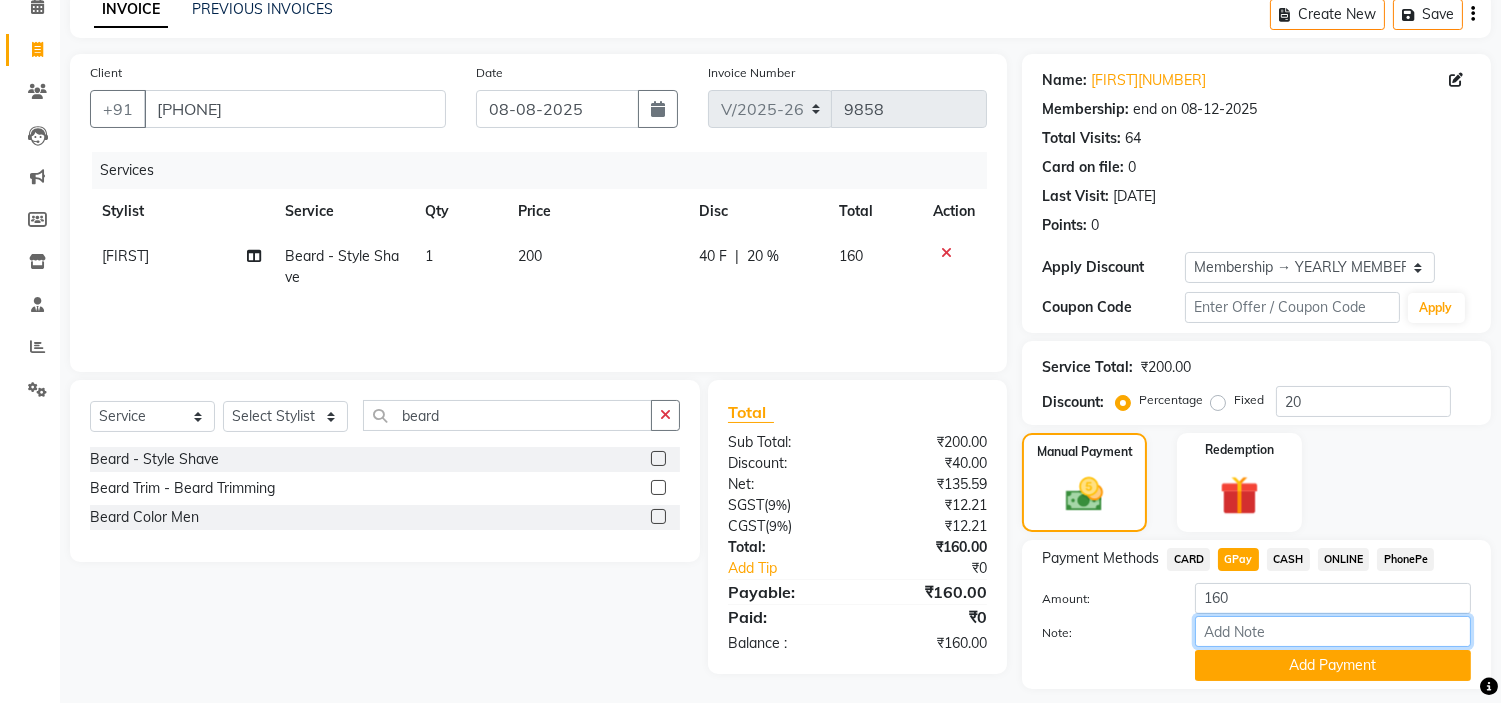 type on "nisarg" 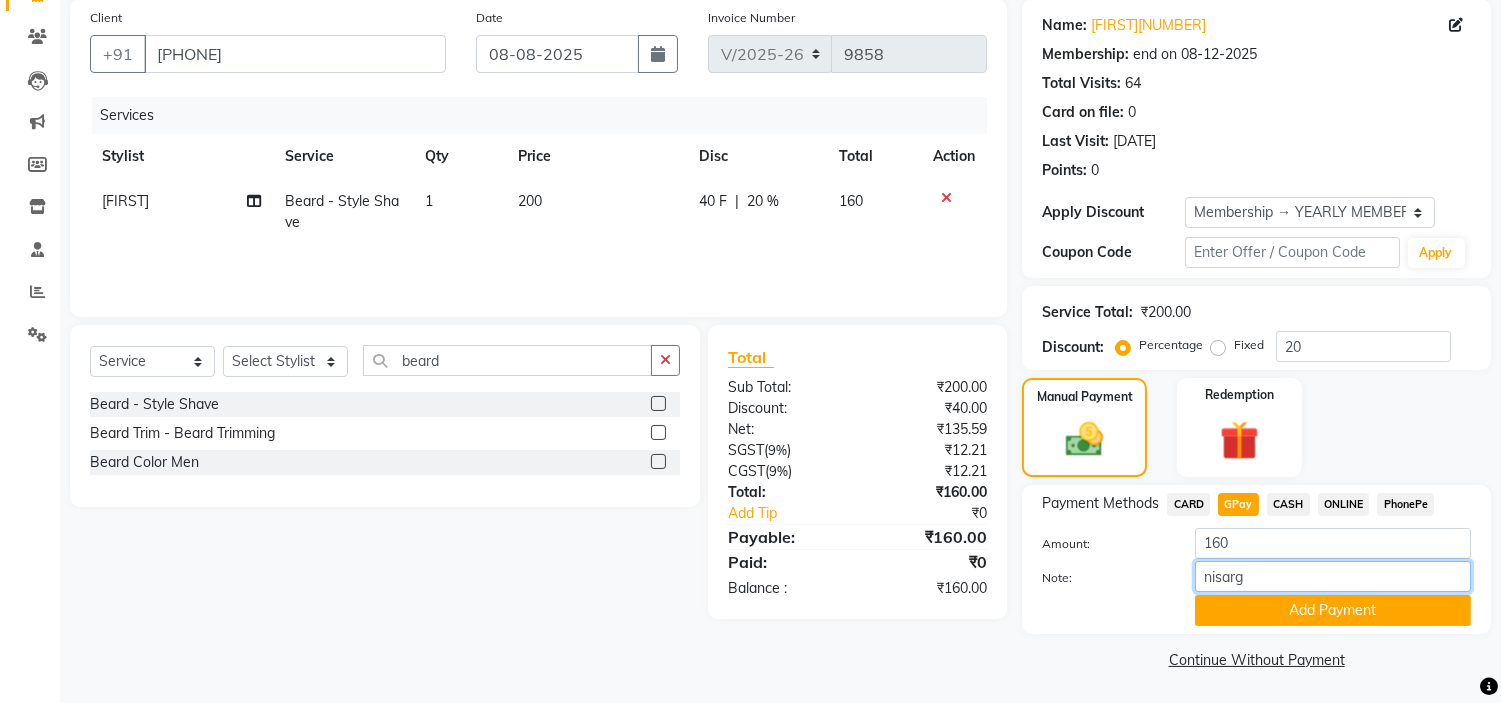 scroll, scrollTop: 152, scrollLeft: 0, axis: vertical 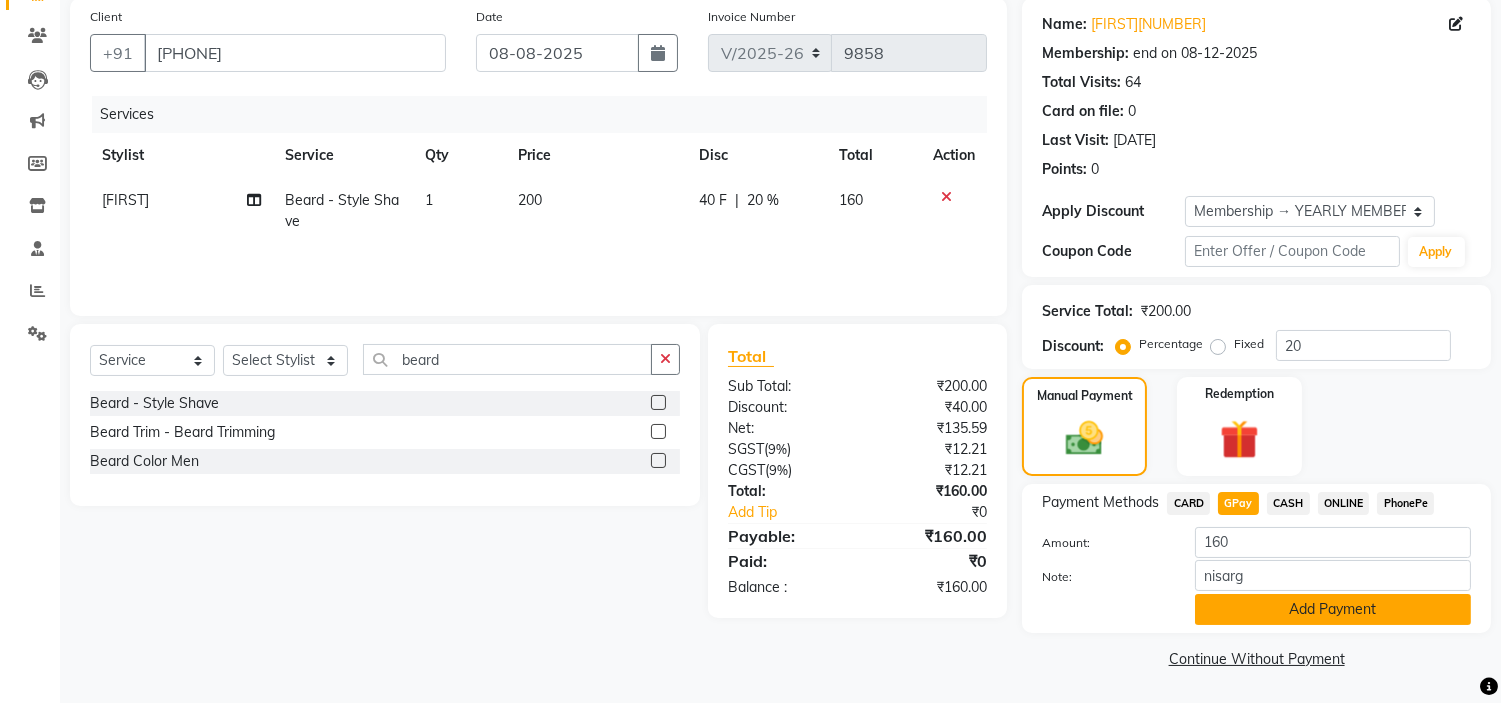 click on "Add Payment" 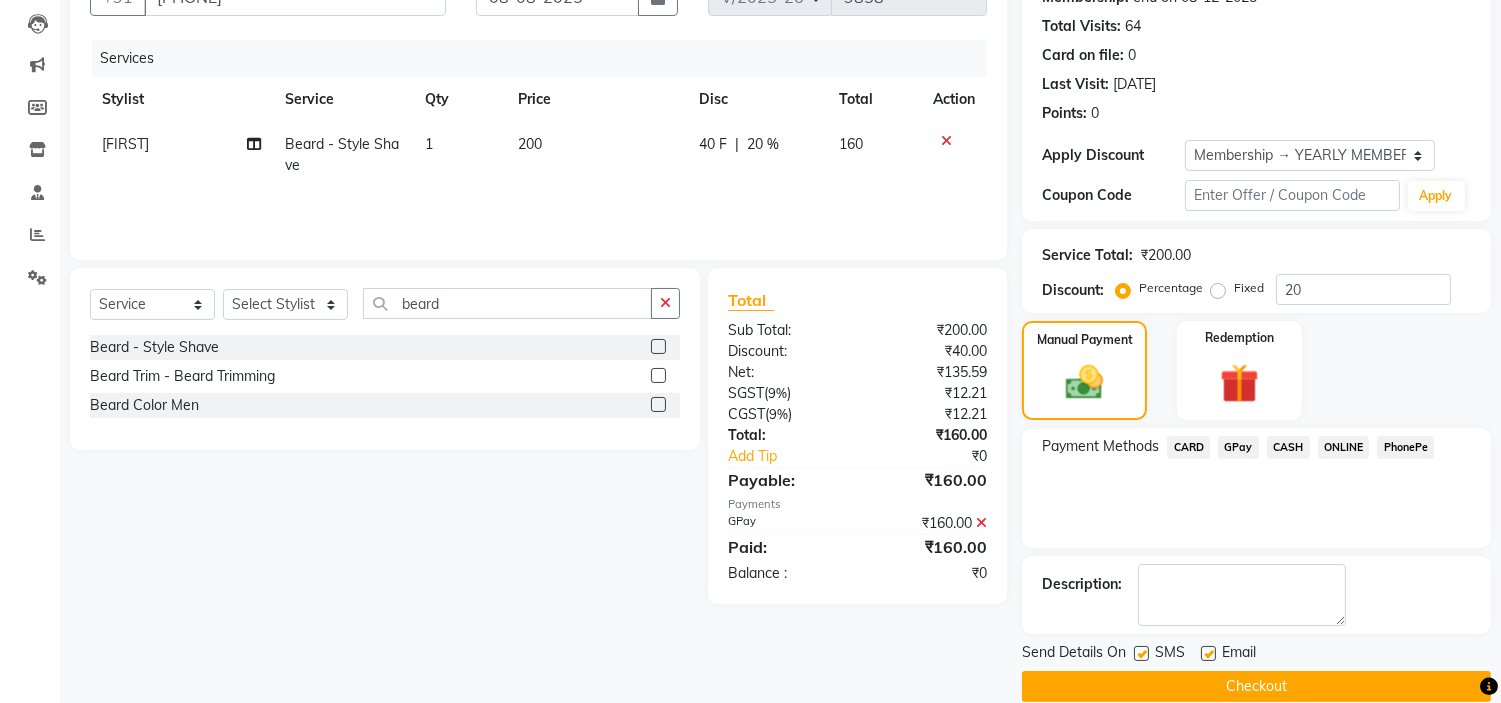 scroll, scrollTop: 236, scrollLeft: 0, axis: vertical 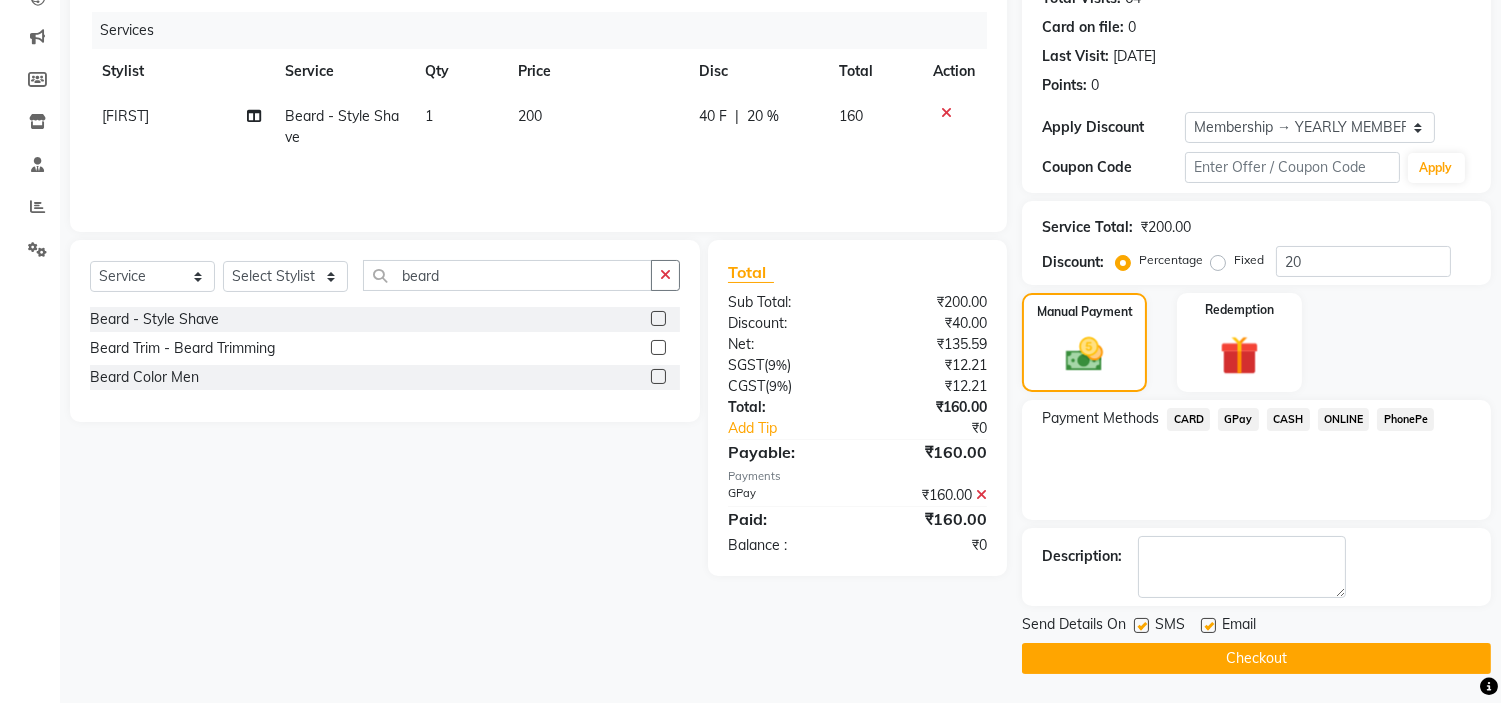 click 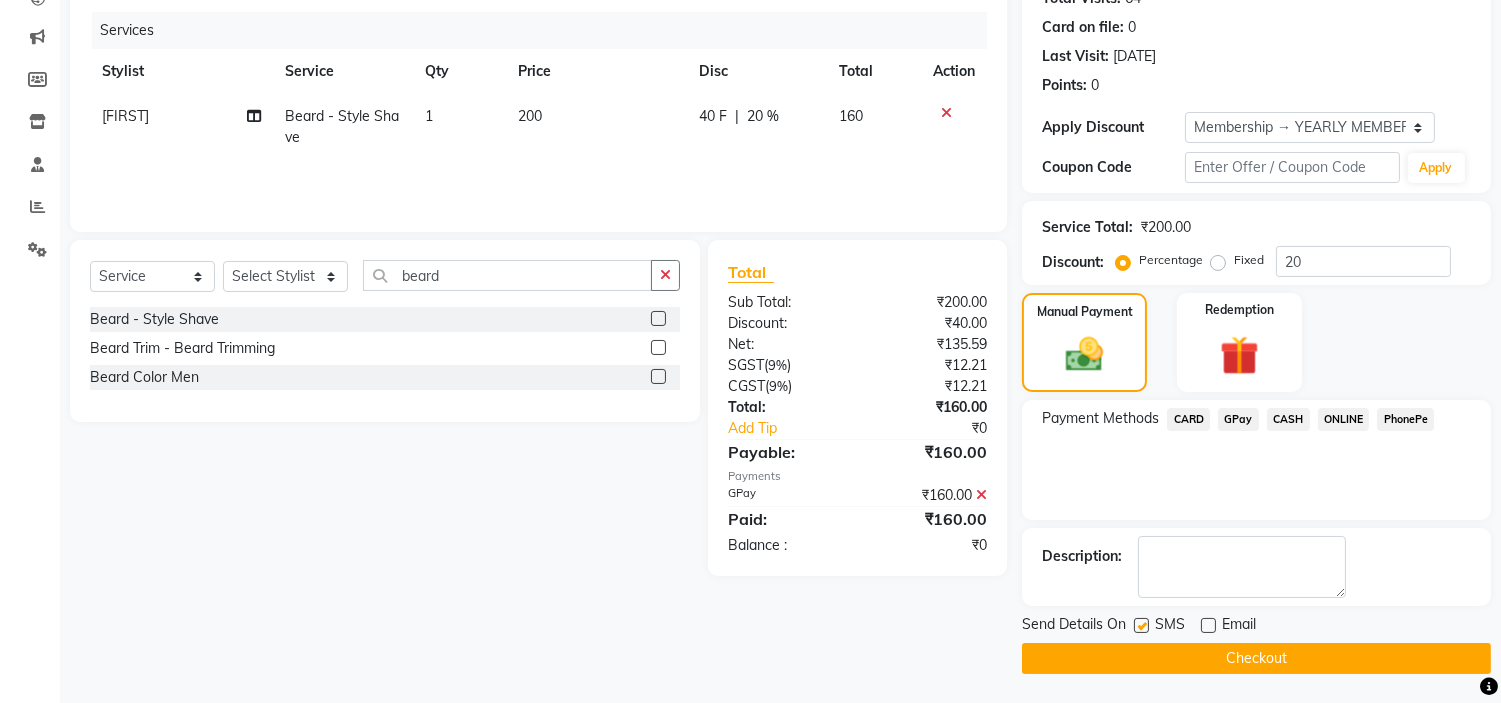 click on "Checkout" 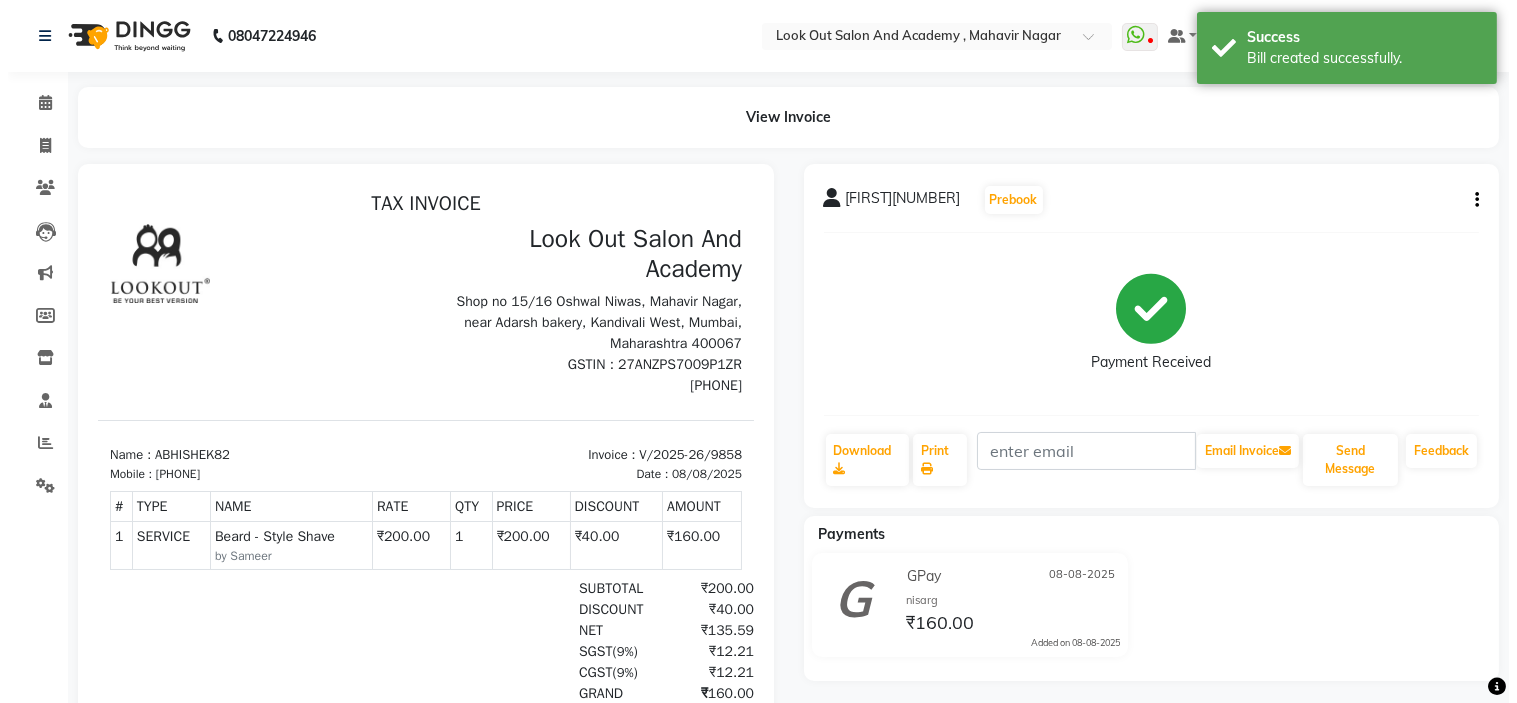scroll, scrollTop: 0, scrollLeft: 0, axis: both 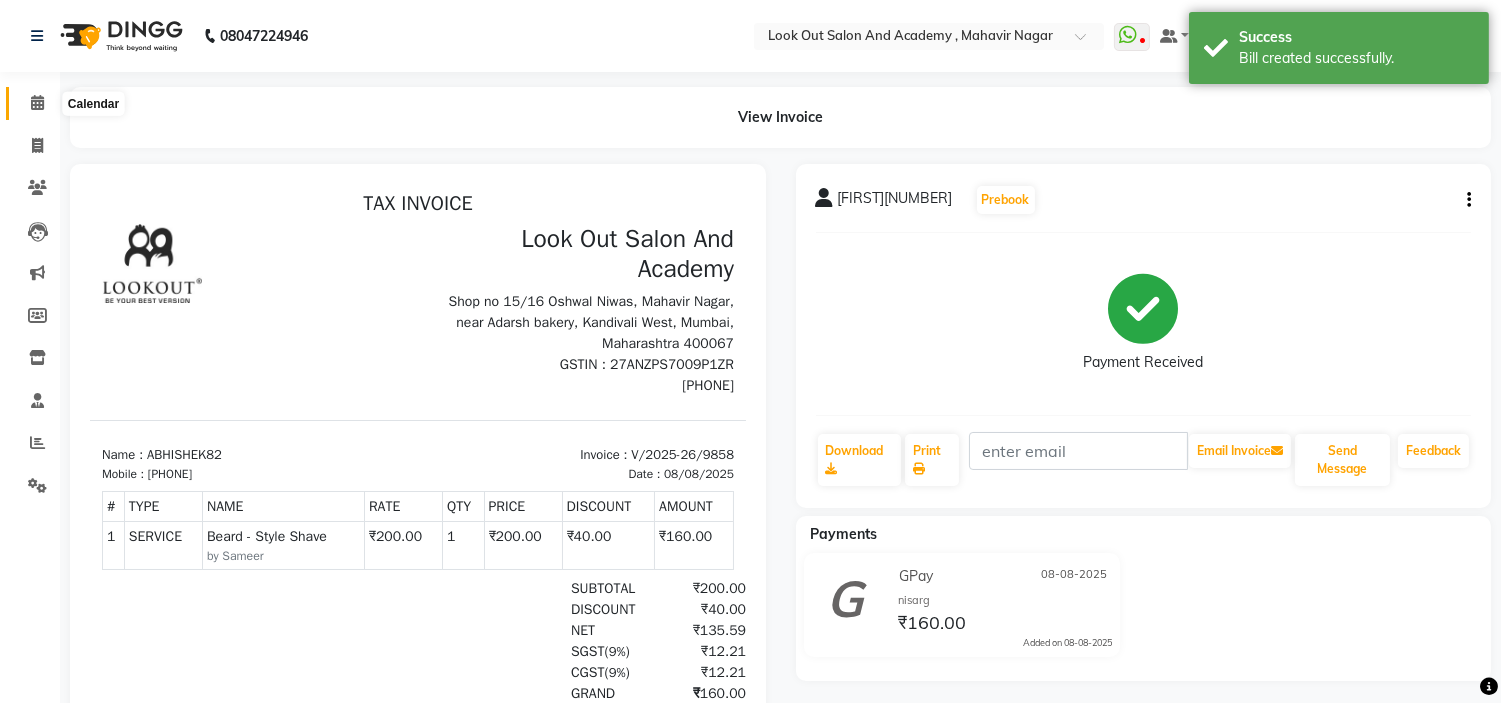 click 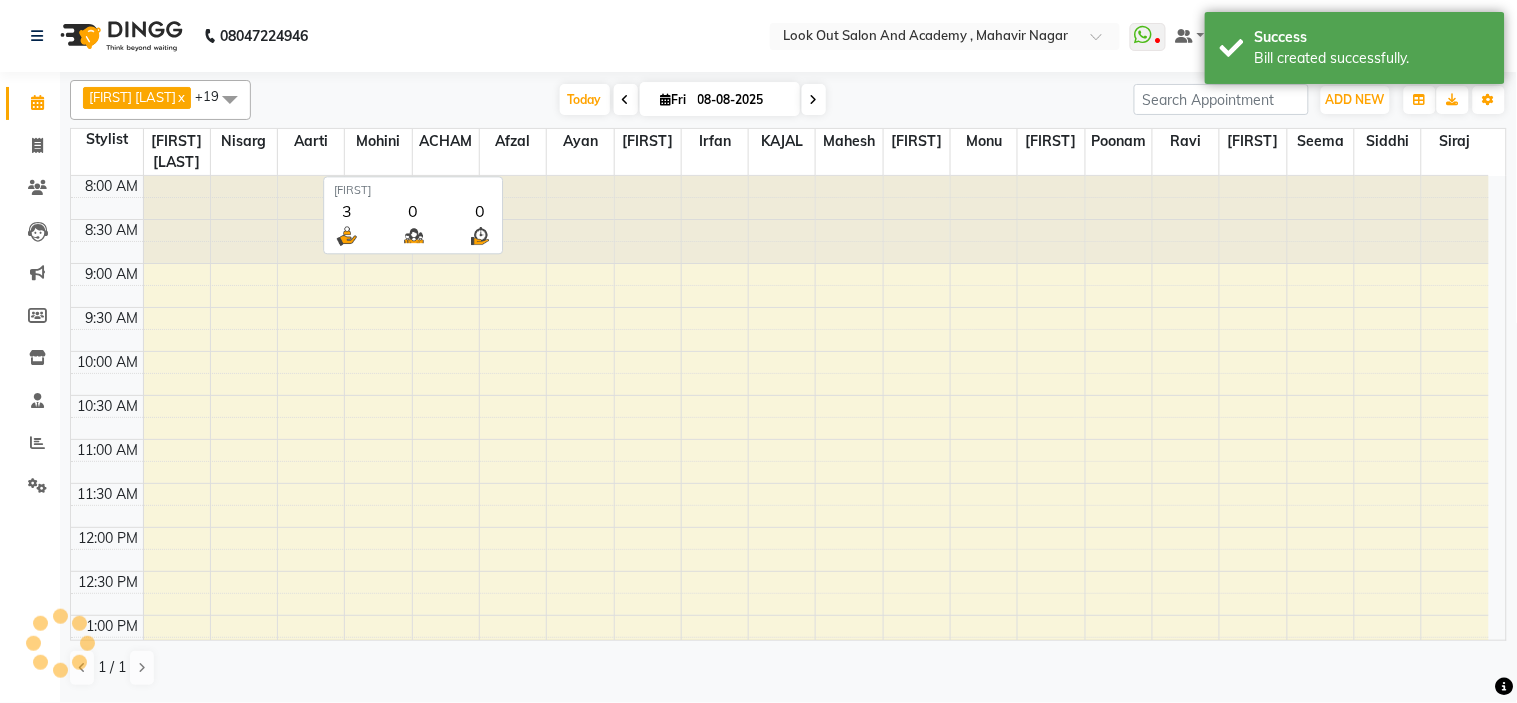 scroll, scrollTop: 0, scrollLeft: 0, axis: both 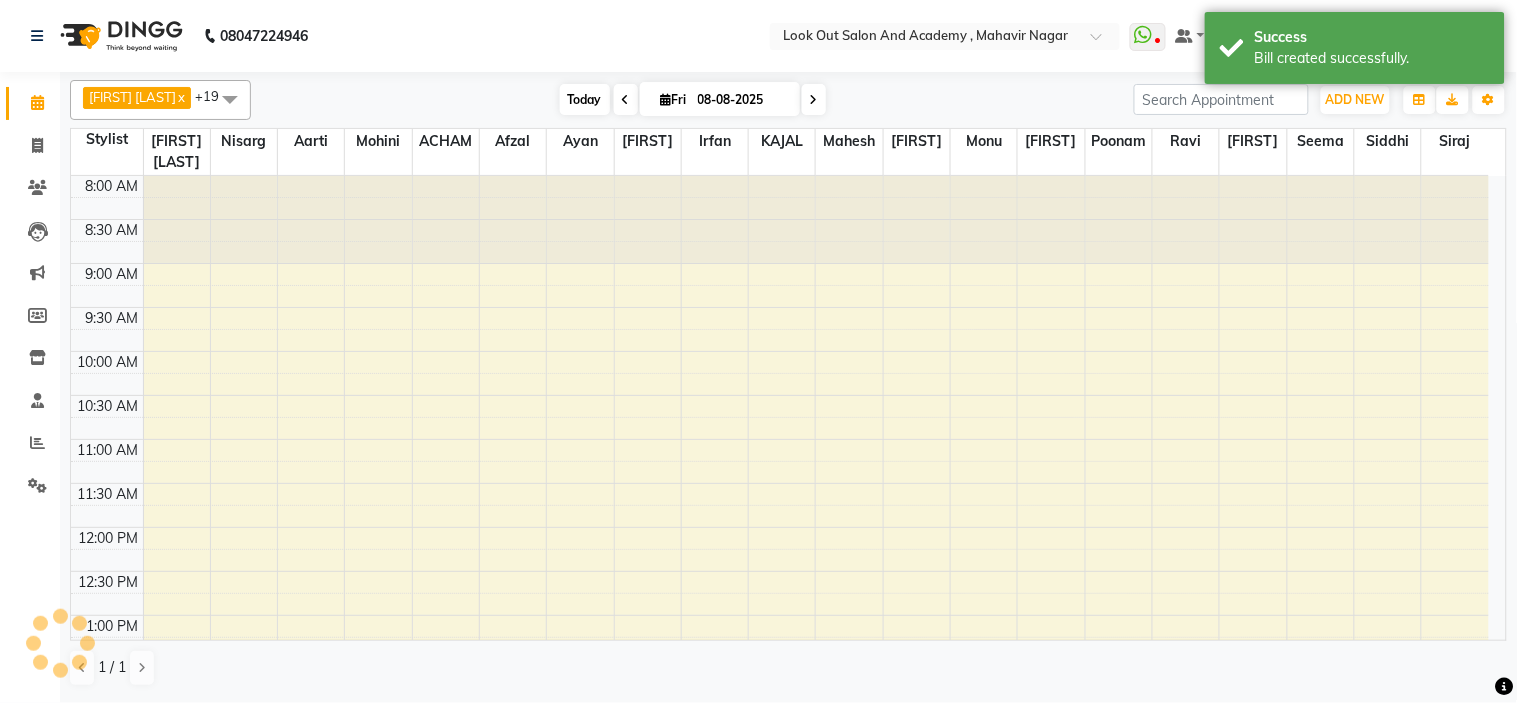 click on "Today" at bounding box center (585, 99) 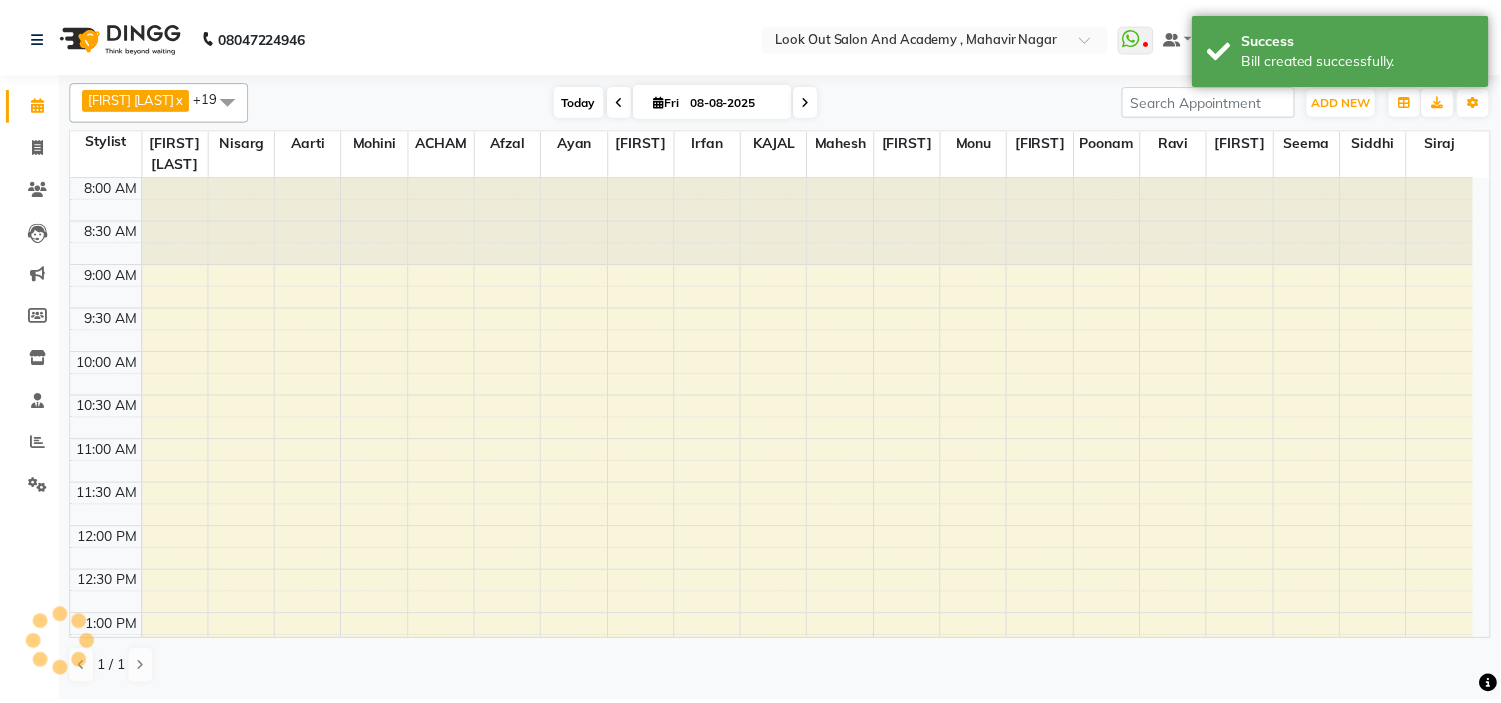 scroll, scrollTop: 862, scrollLeft: 0, axis: vertical 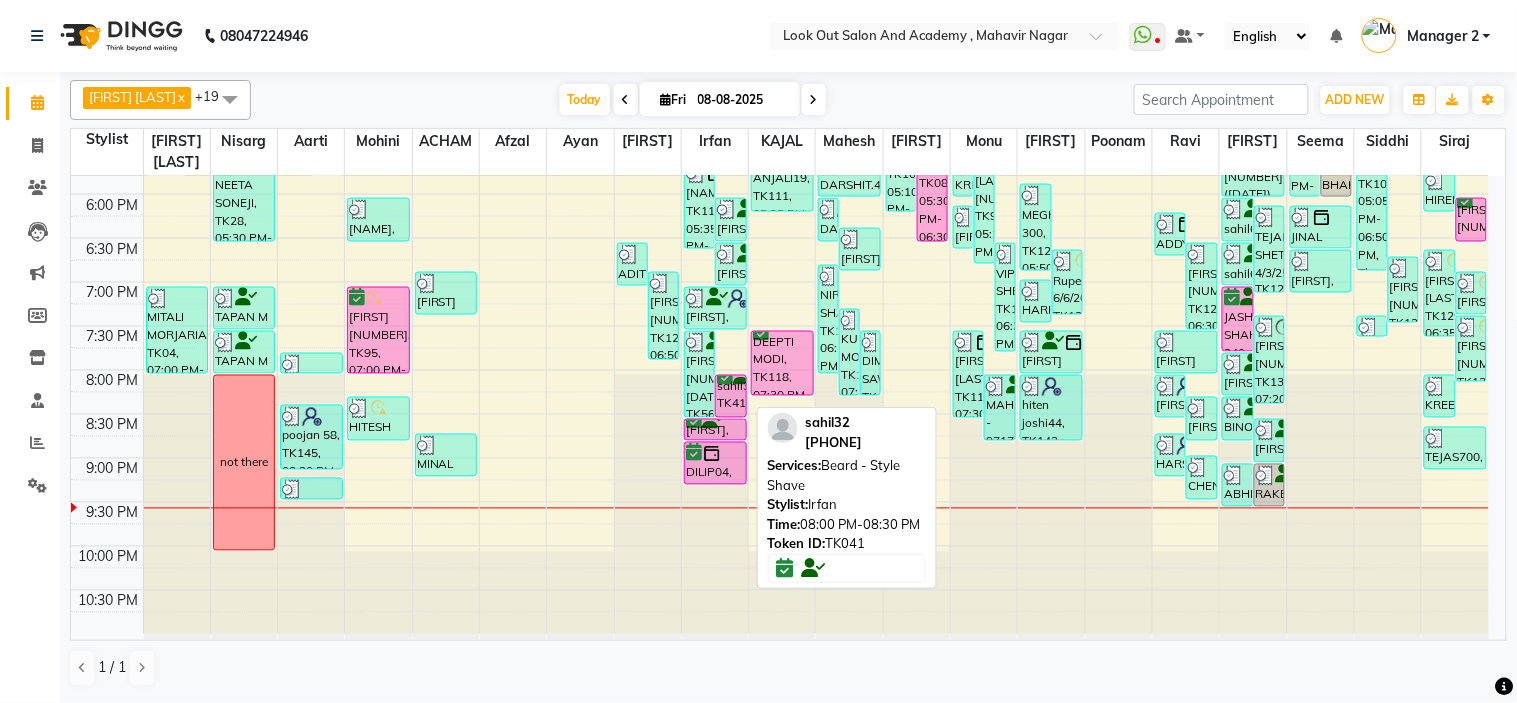 click on "sahil32, TK41, 08:00 PM-08:30 PM, Beard  - Style Shave" at bounding box center (730, 396) 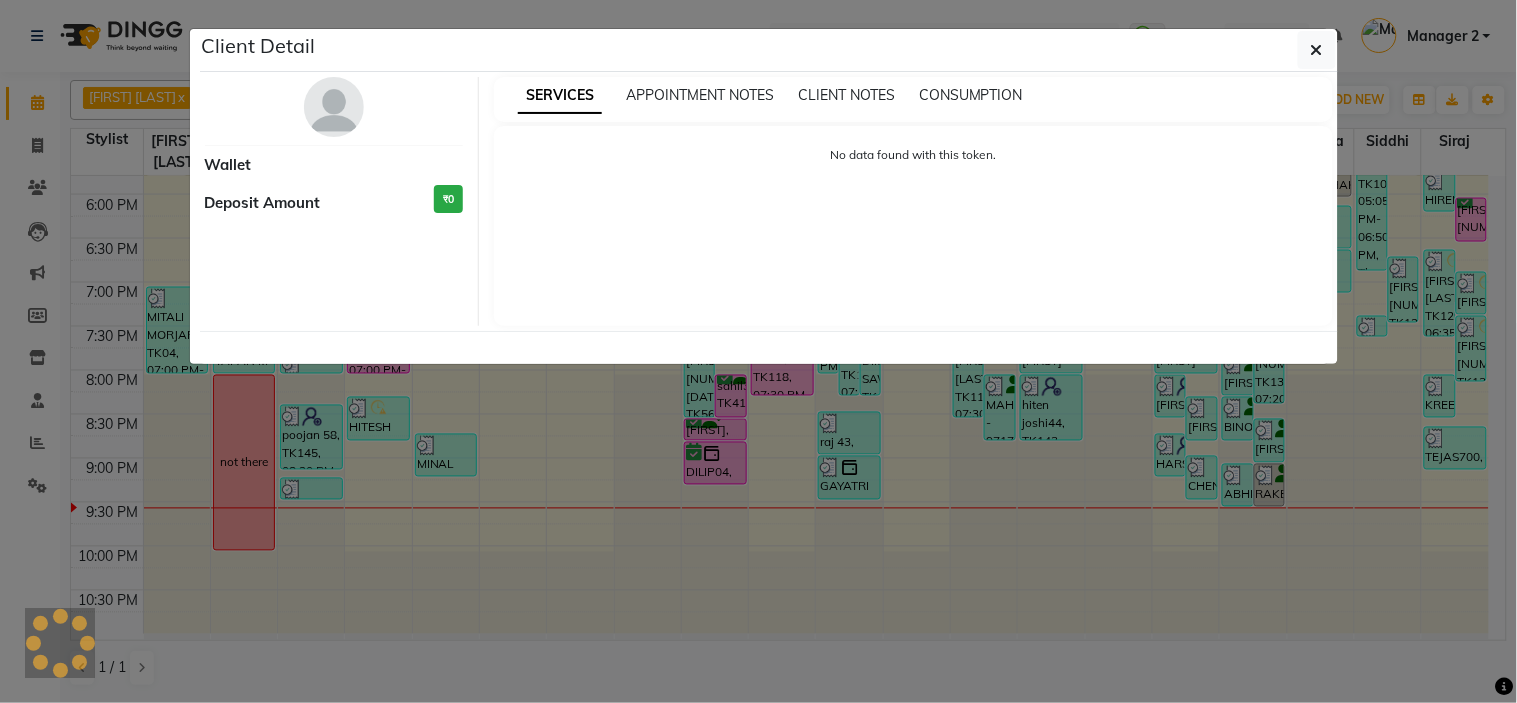 select on "6" 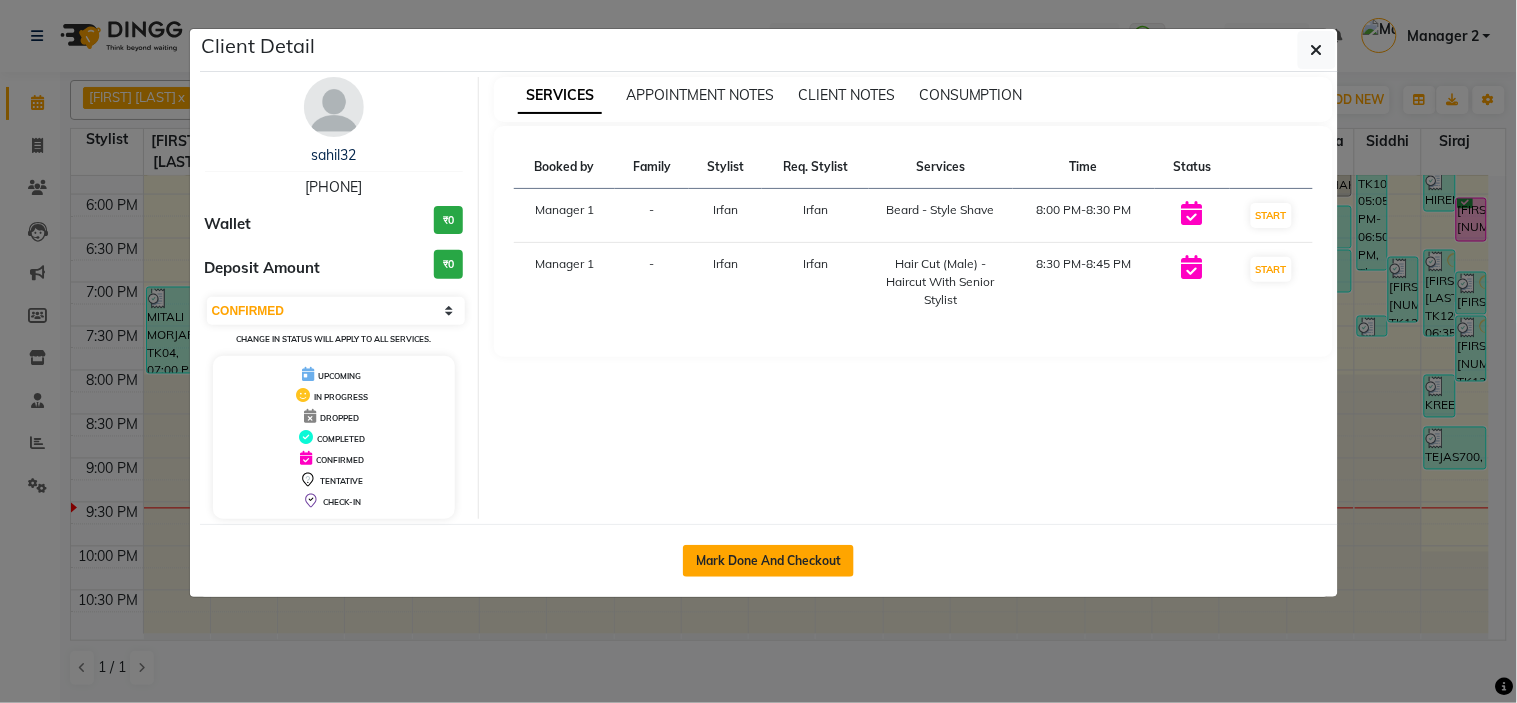 click on "Mark Done And Checkout" 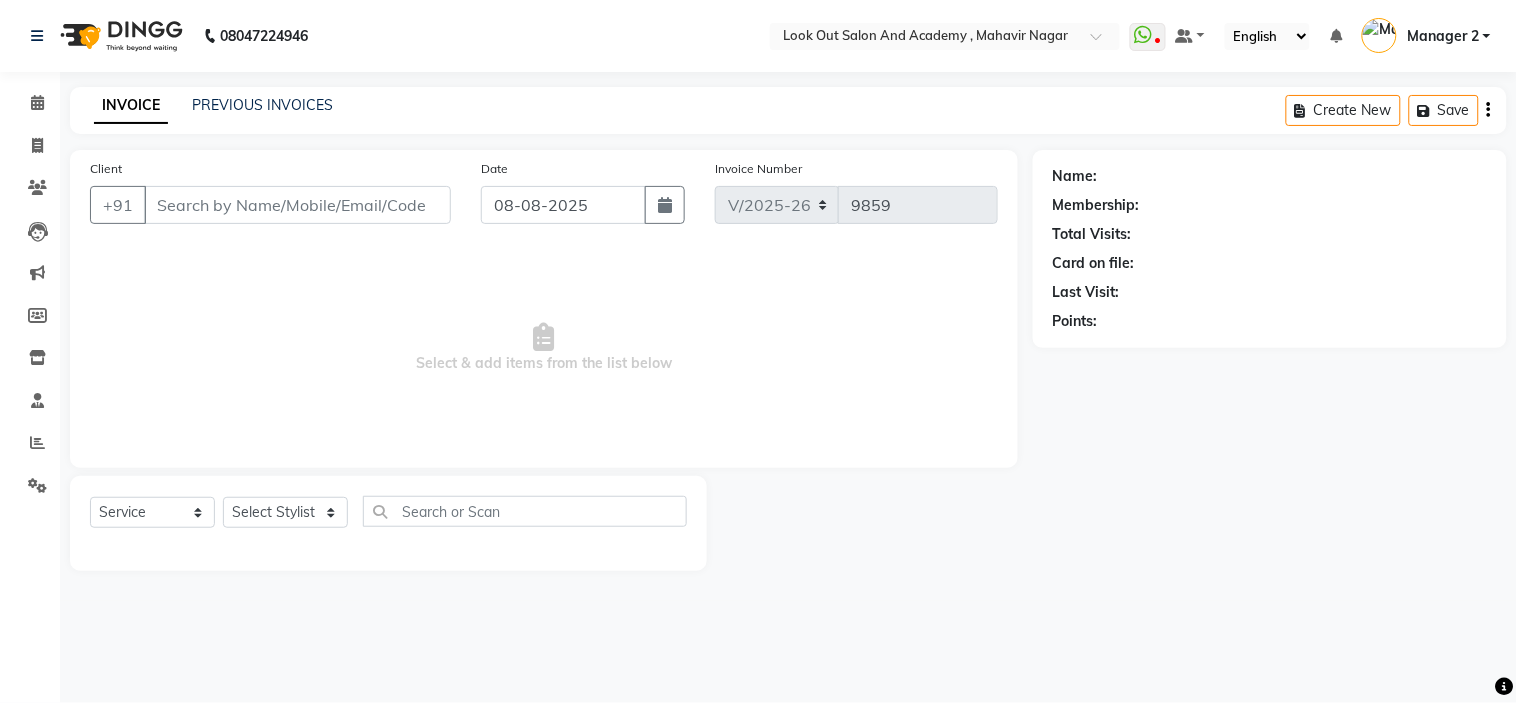 type on "[PHONE]" 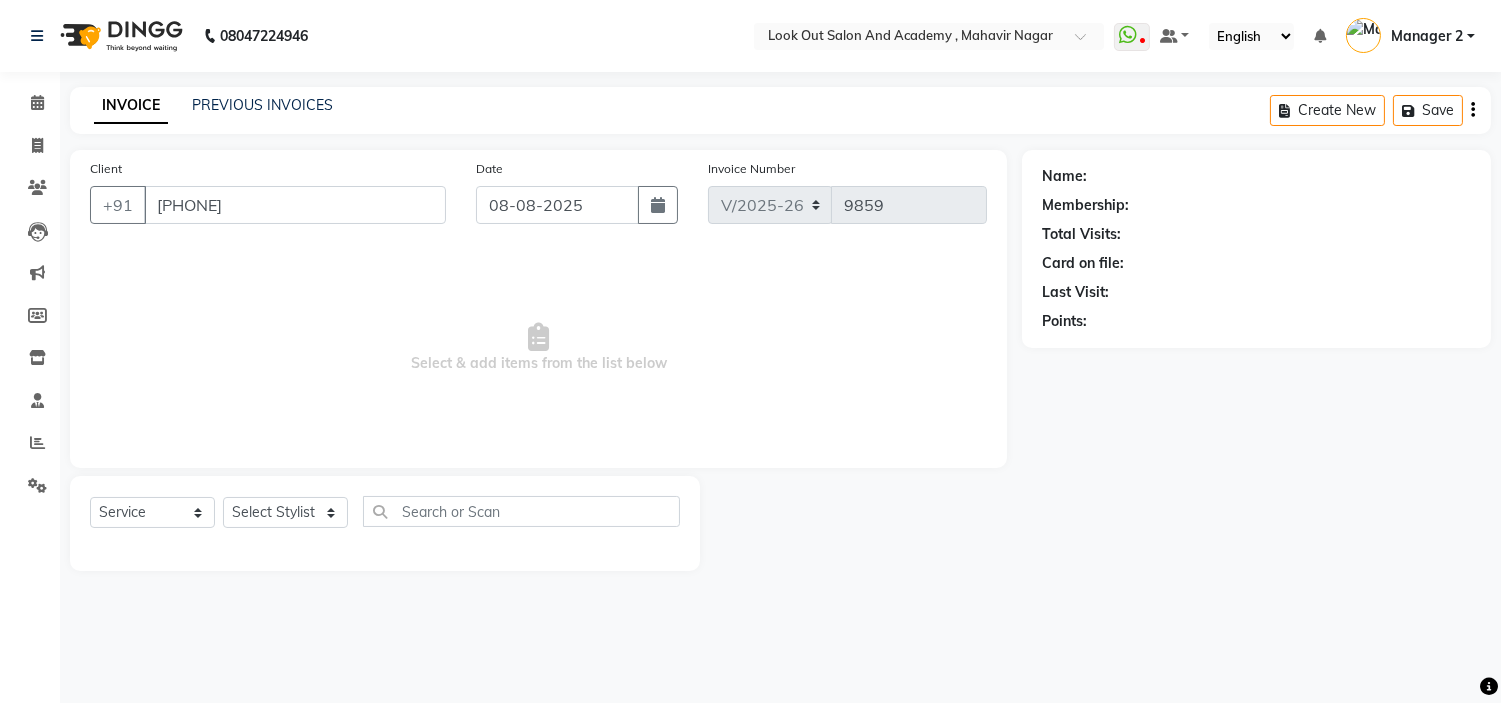 select on "[NUMBER]" 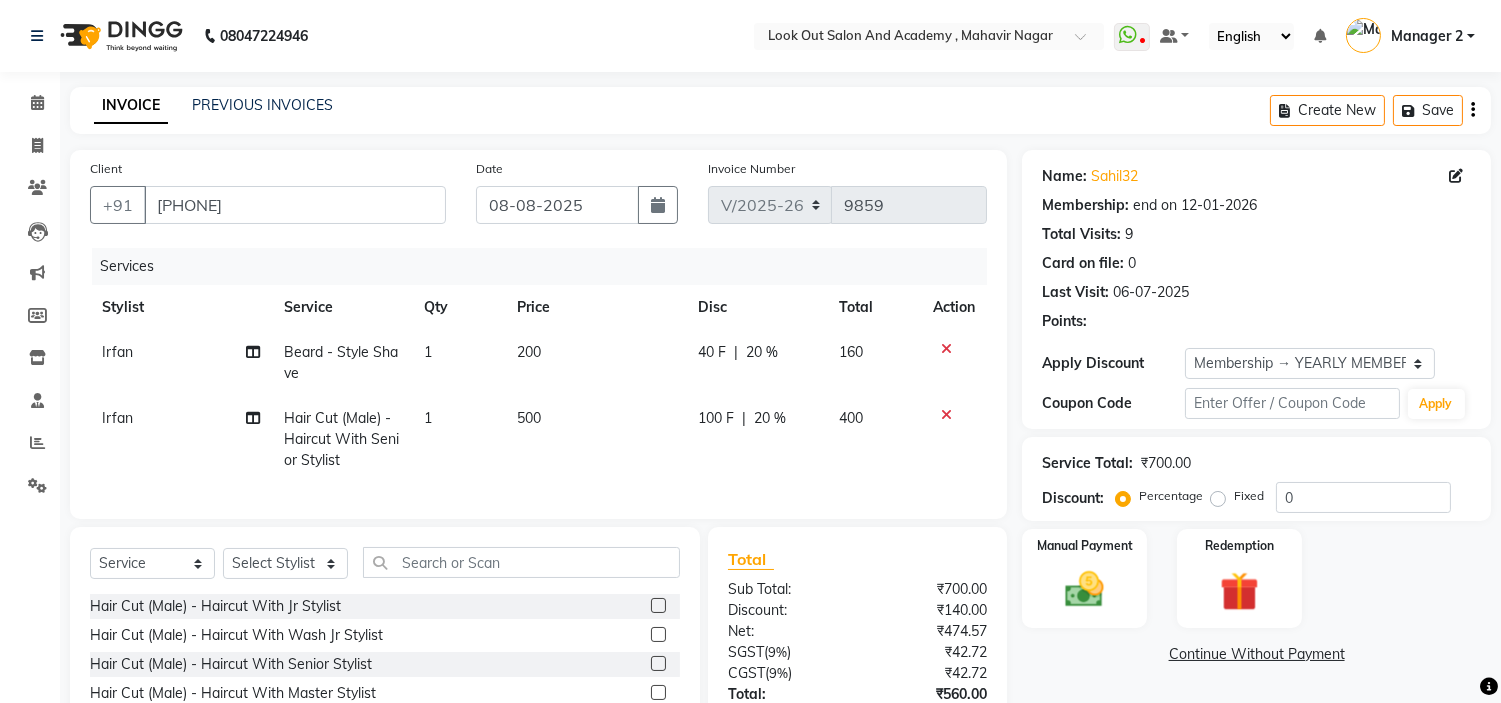 type on "20" 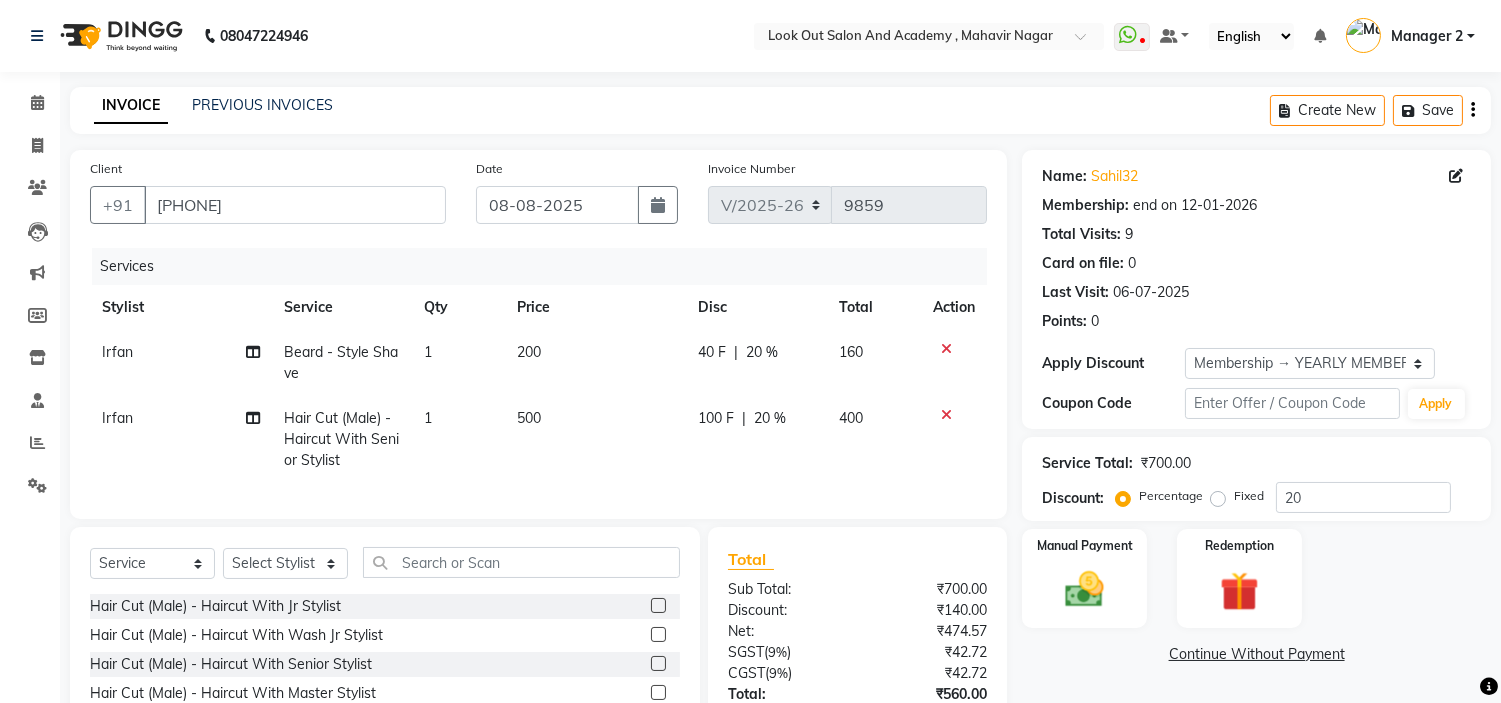 scroll, scrollTop: 165, scrollLeft: 0, axis: vertical 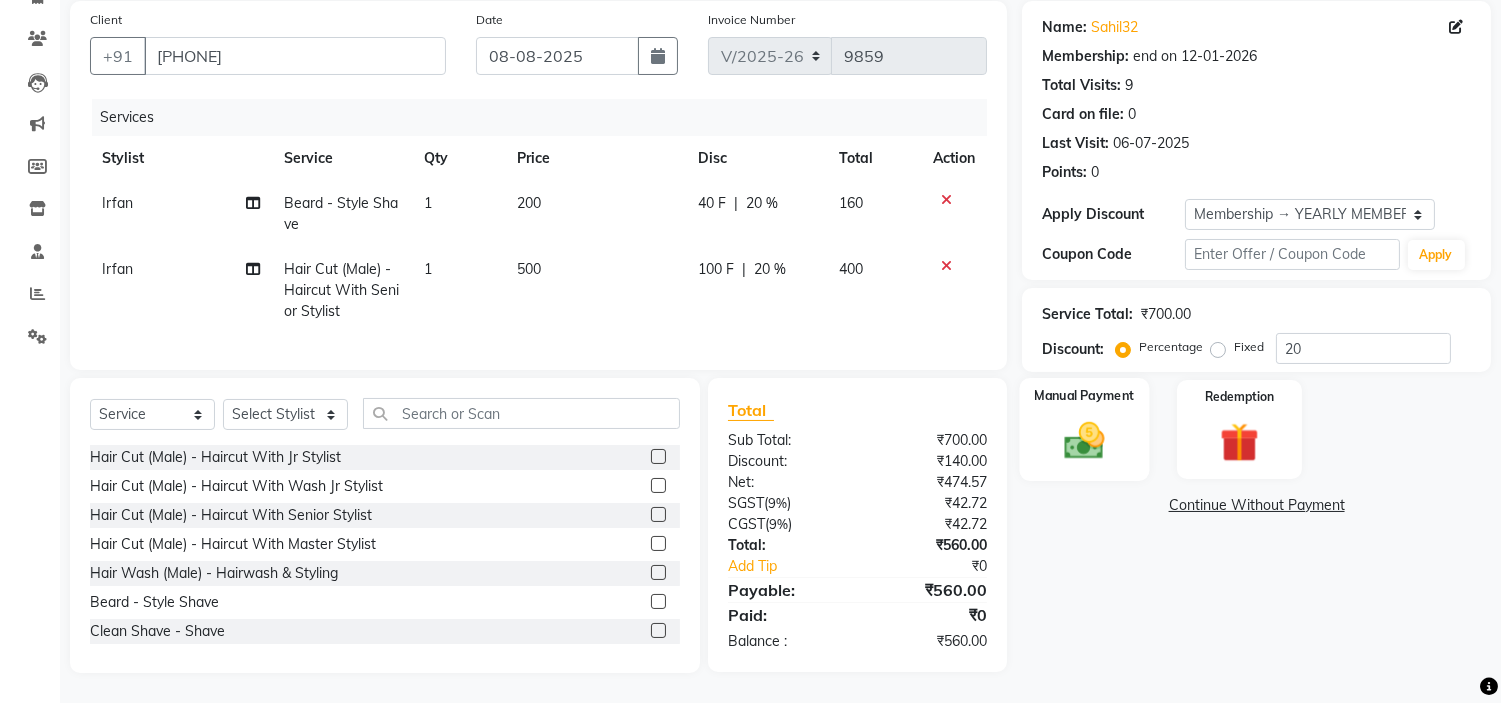 click 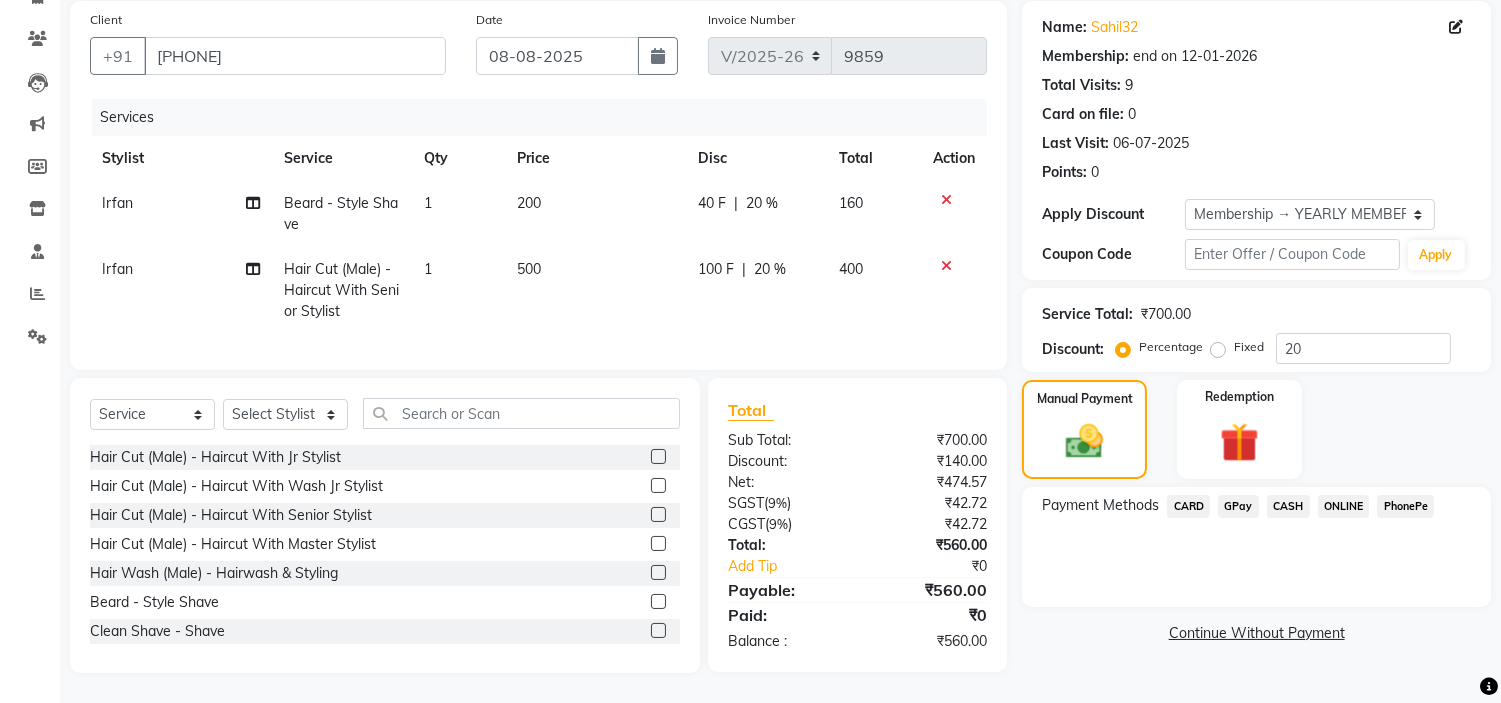 click on "GPay" 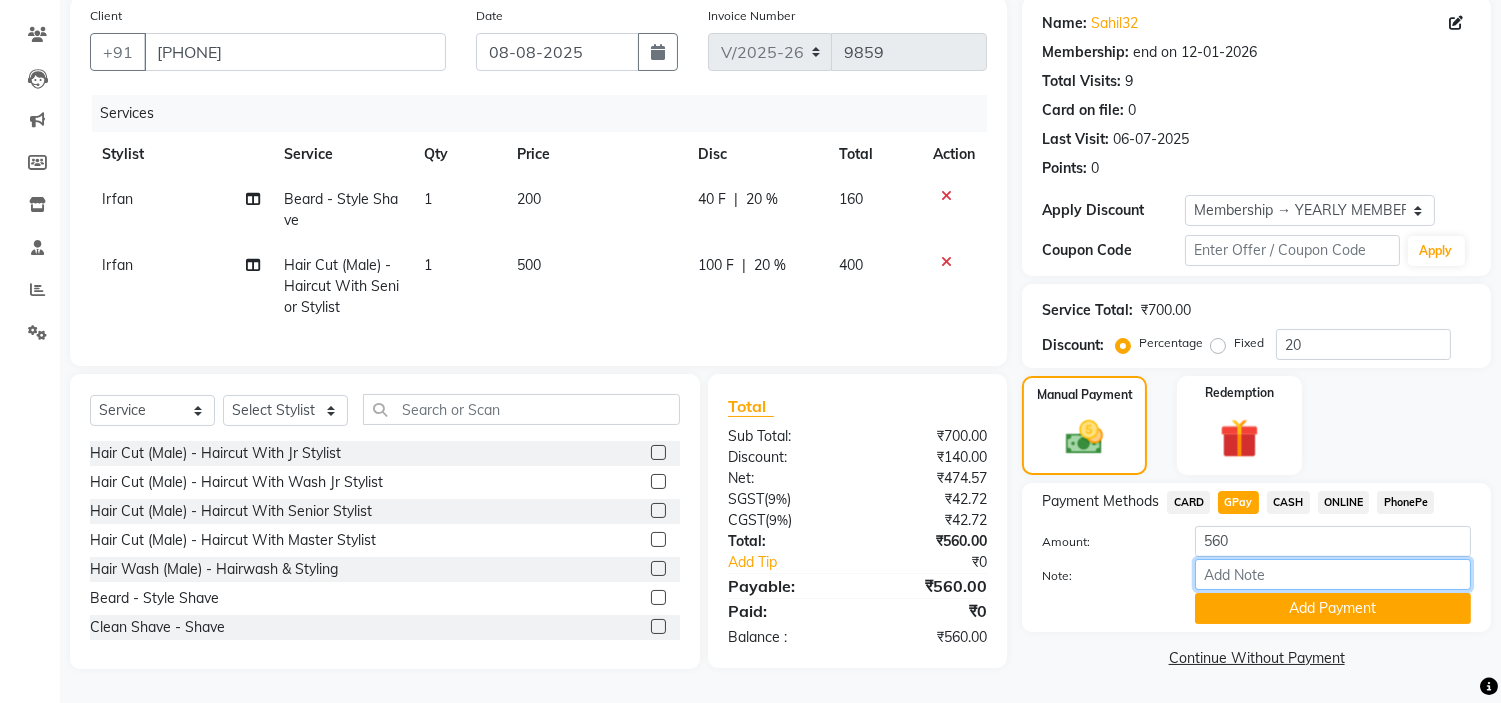 click on "Note:" at bounding box center (1333, 574) 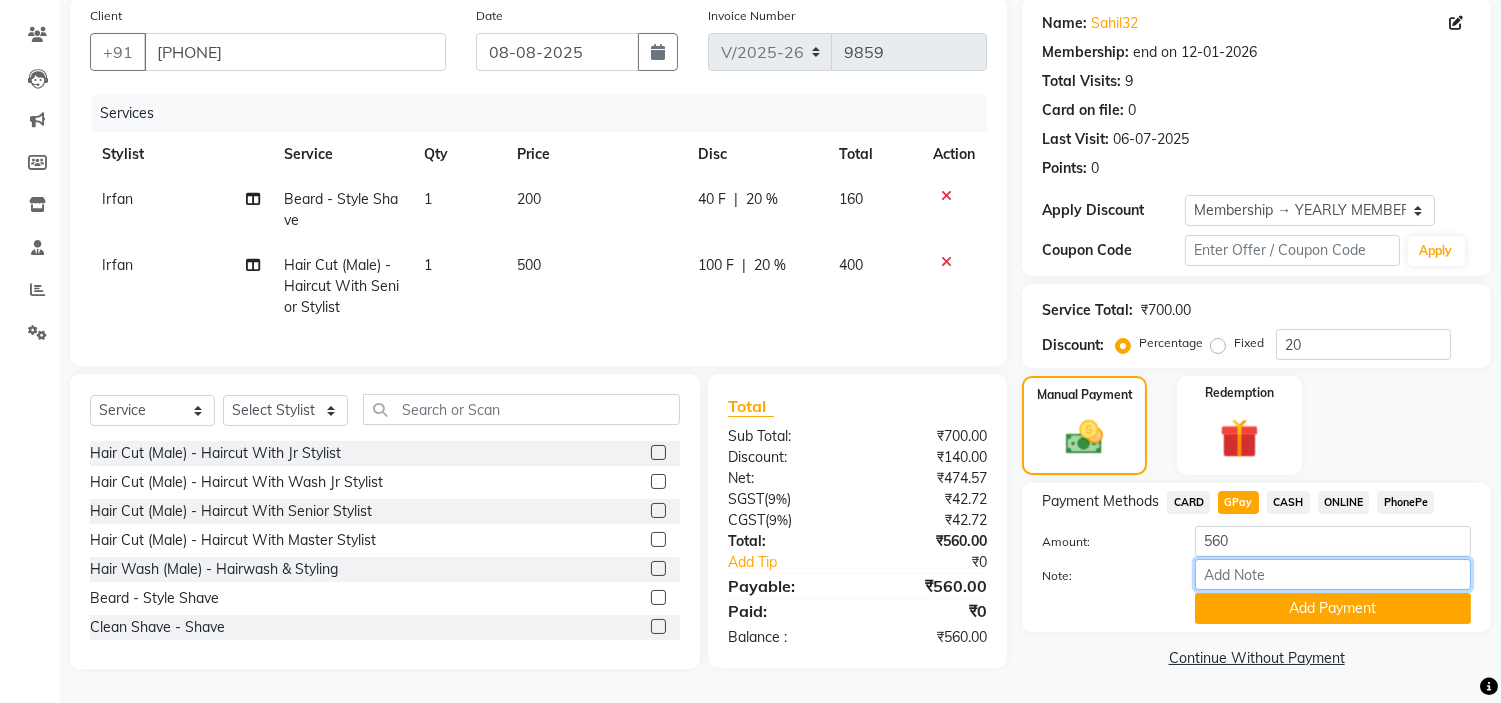 type on "NISARG MOM" 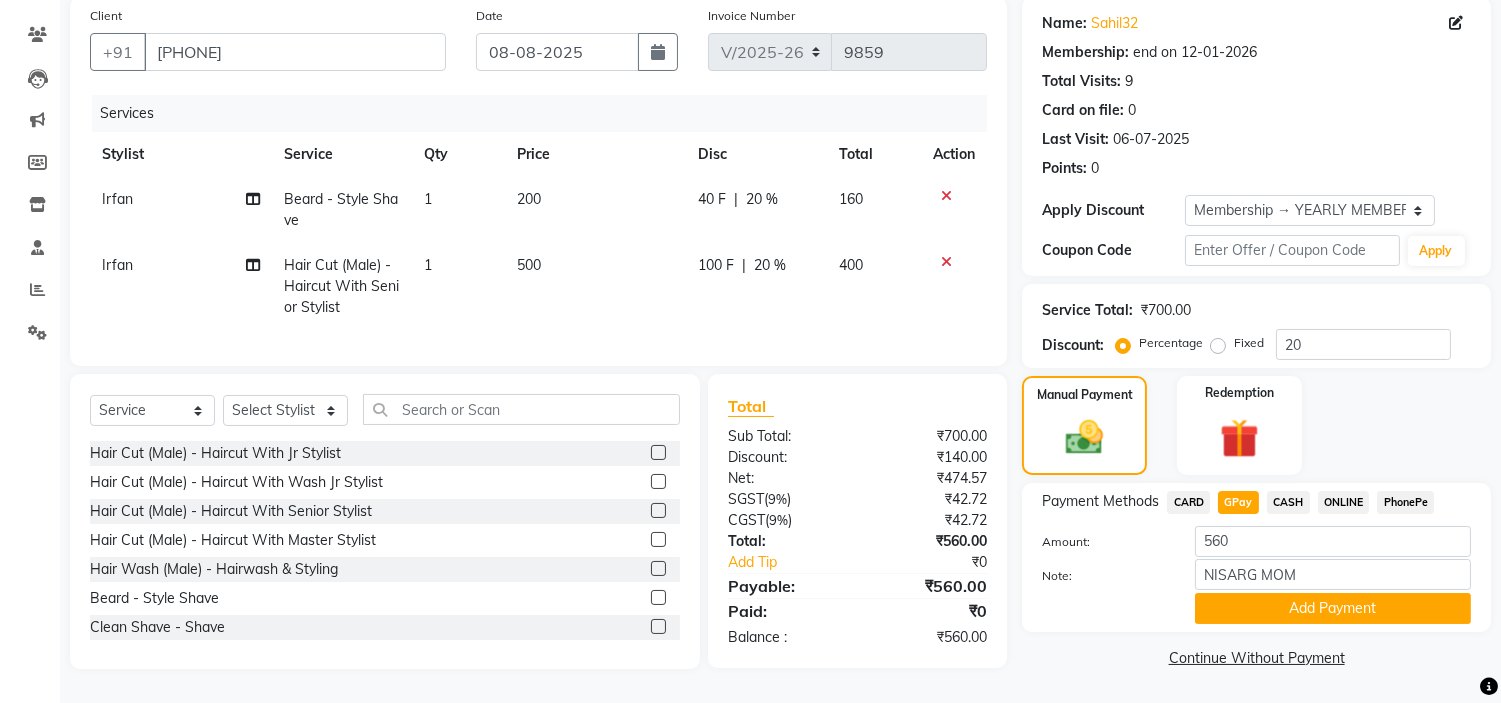 drag, startPoint x: 1290, startPoint y: 600, endPoint x: 1286, endPoint y: 588, distance: 12.649111 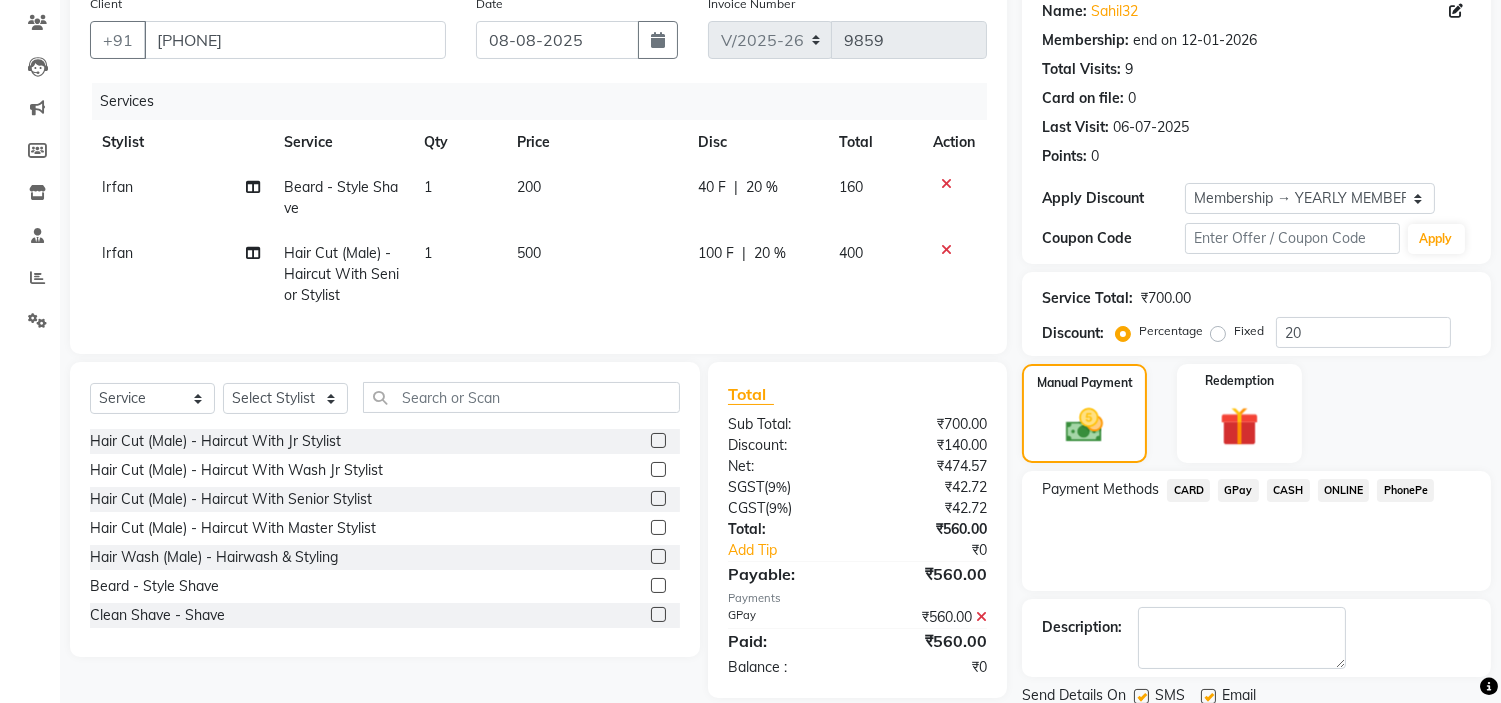 scroll, scrollTop: 236, scrollLeft: 0, axis: vertical 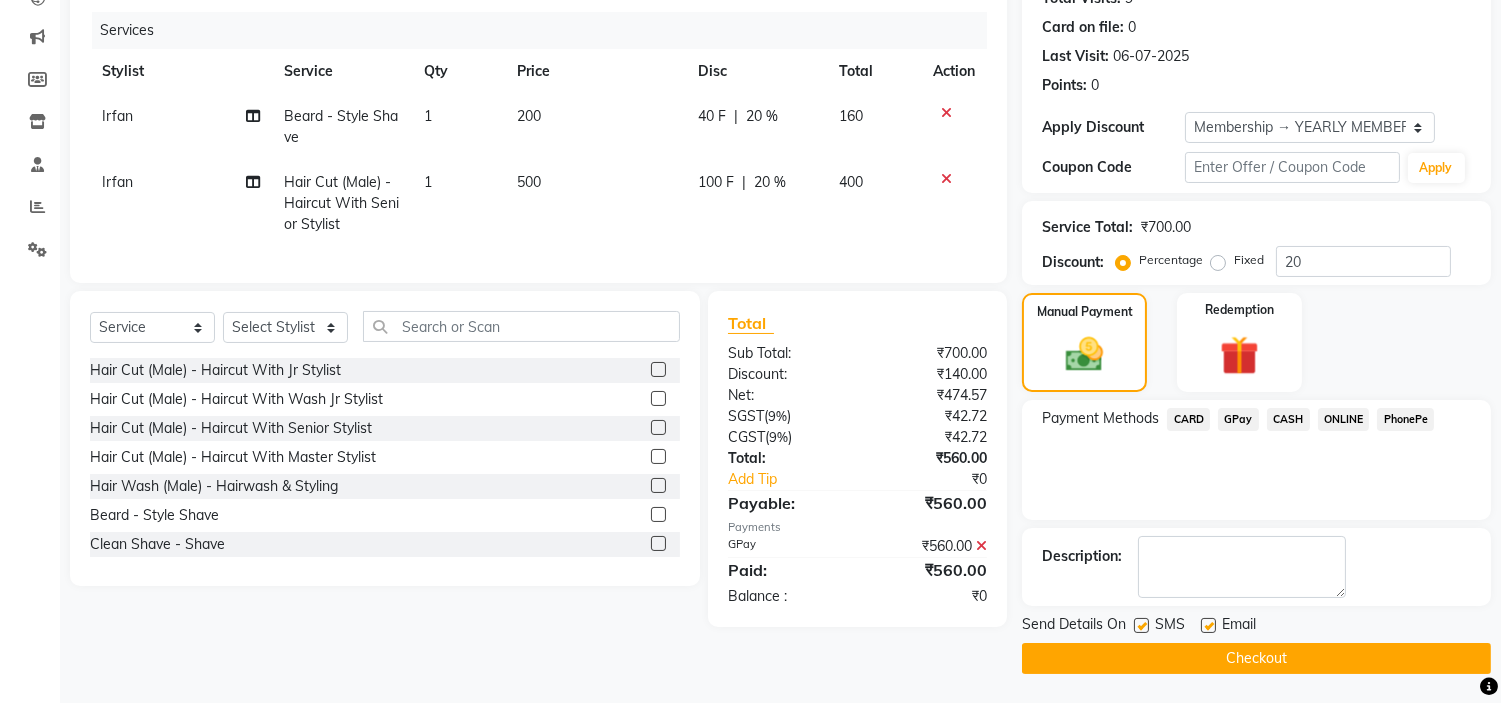 click 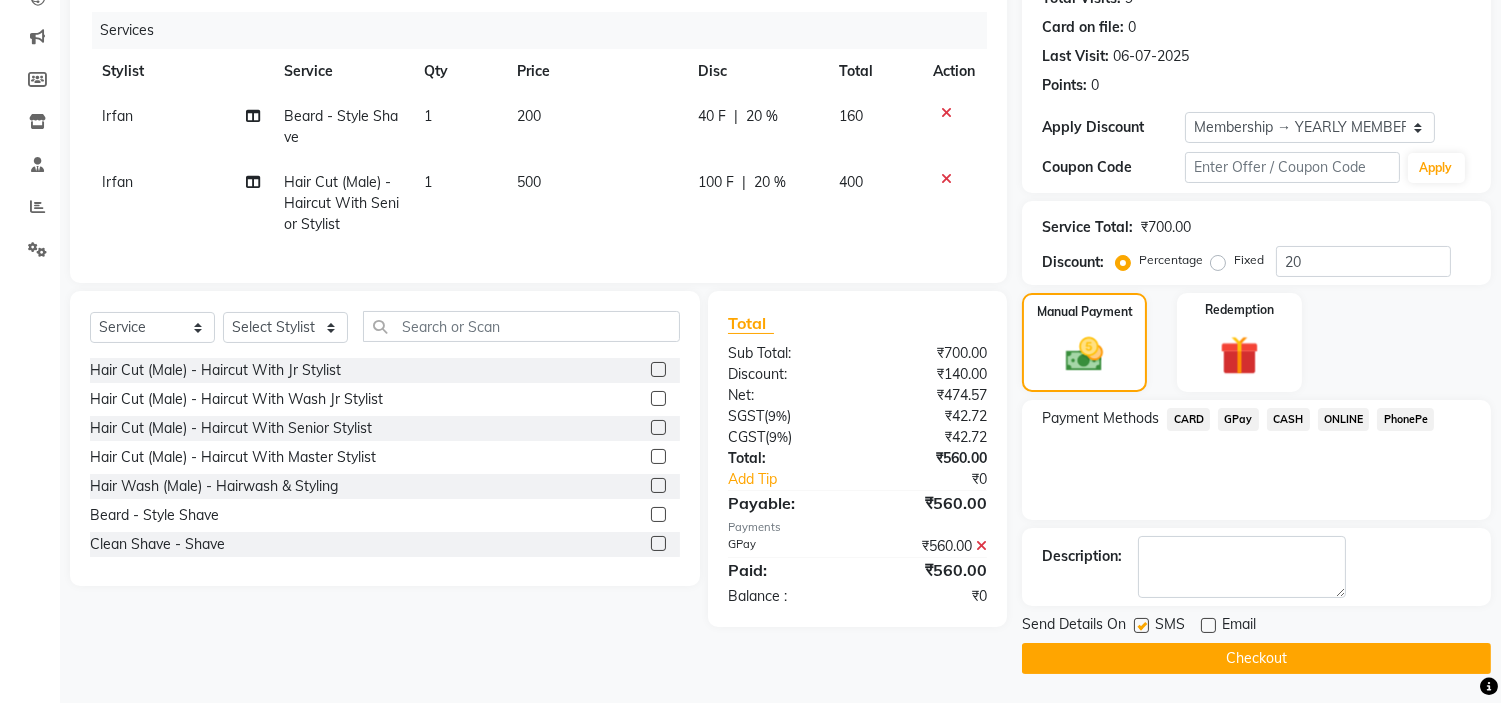 drag, startPoint x: 1201, startPoint y: 660, endPoint x: 1274, endPoint y: 684, distance: 76.843994 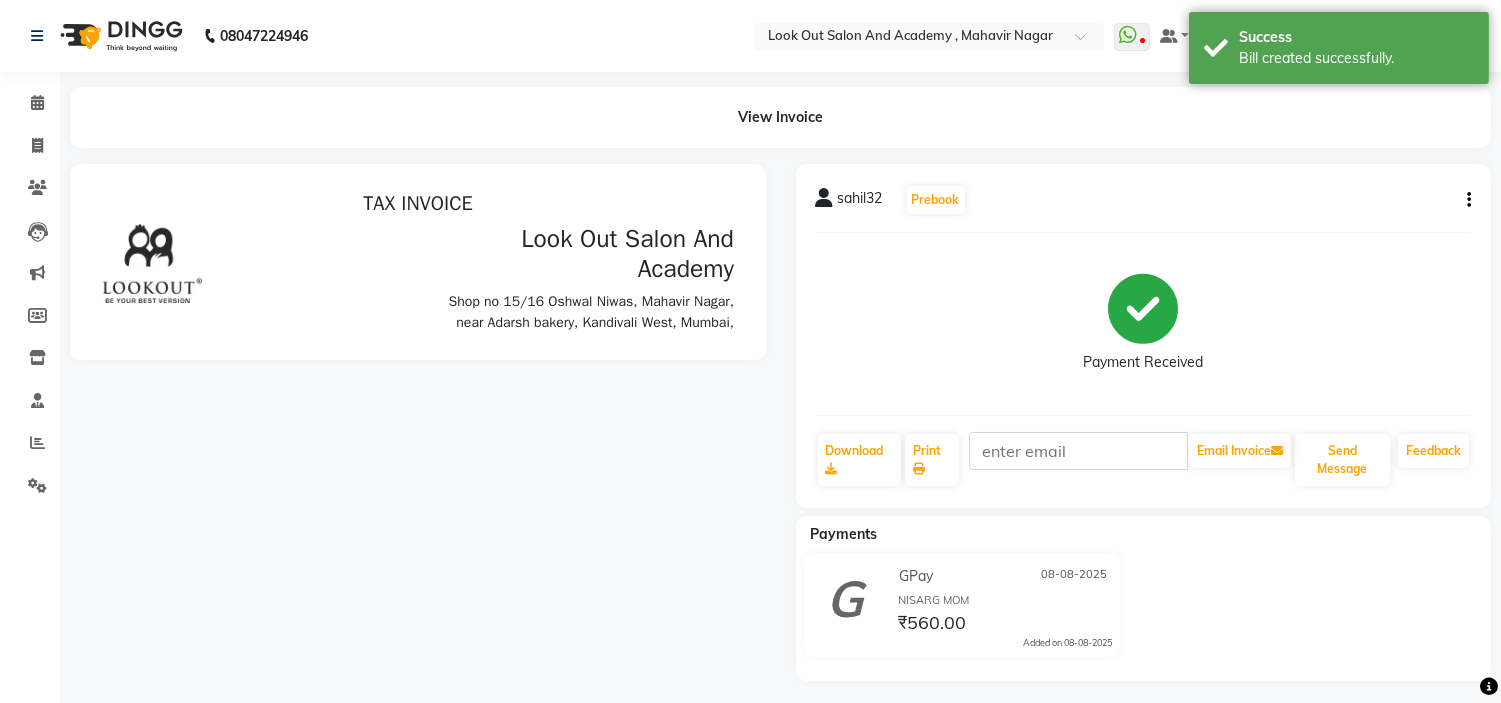 scroll, scrollTop: 0, scrollLeft: 0, axis: both 